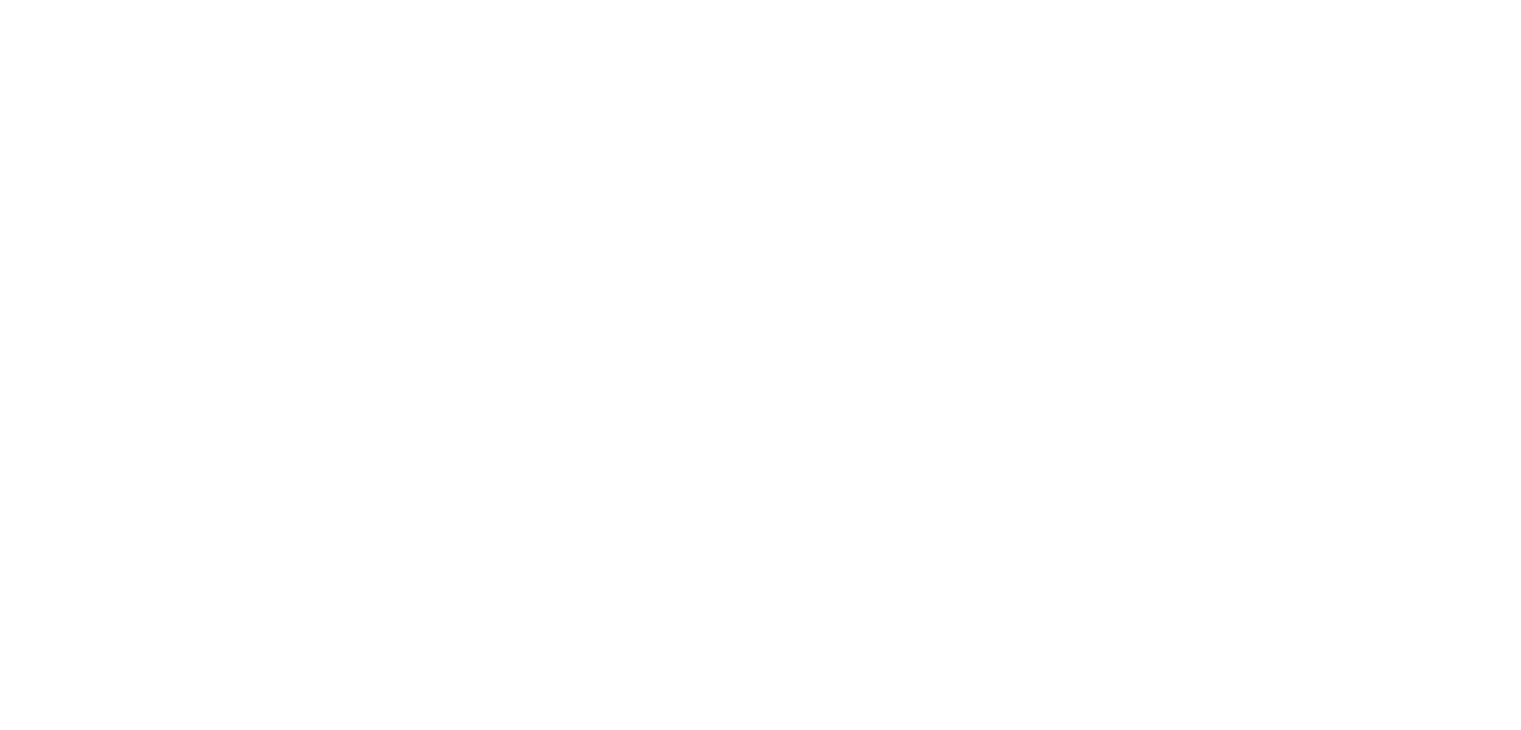 scroll, scrollTop: 0, scrollLeft: 0, axis: both 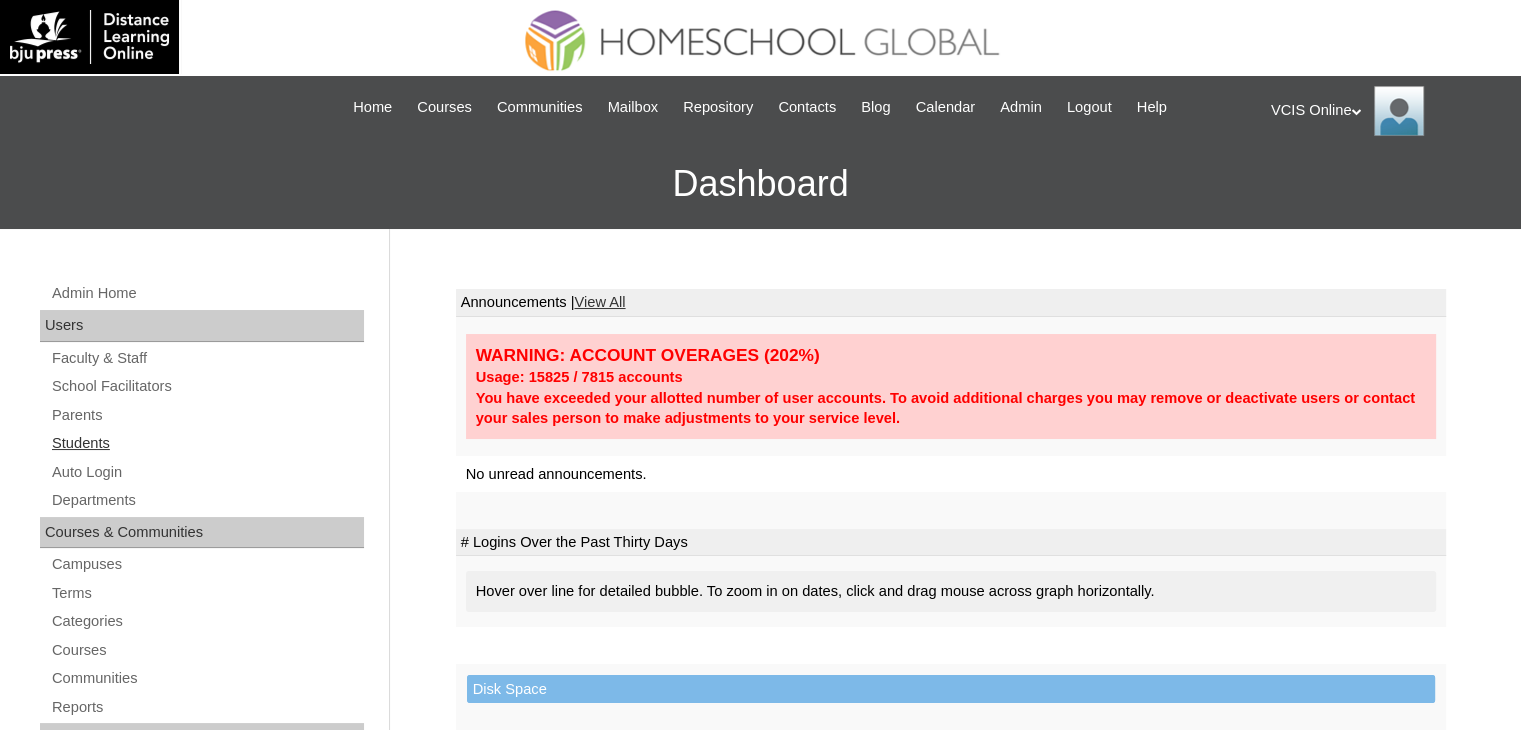 click on "Students" at bounding box center [207, 443] 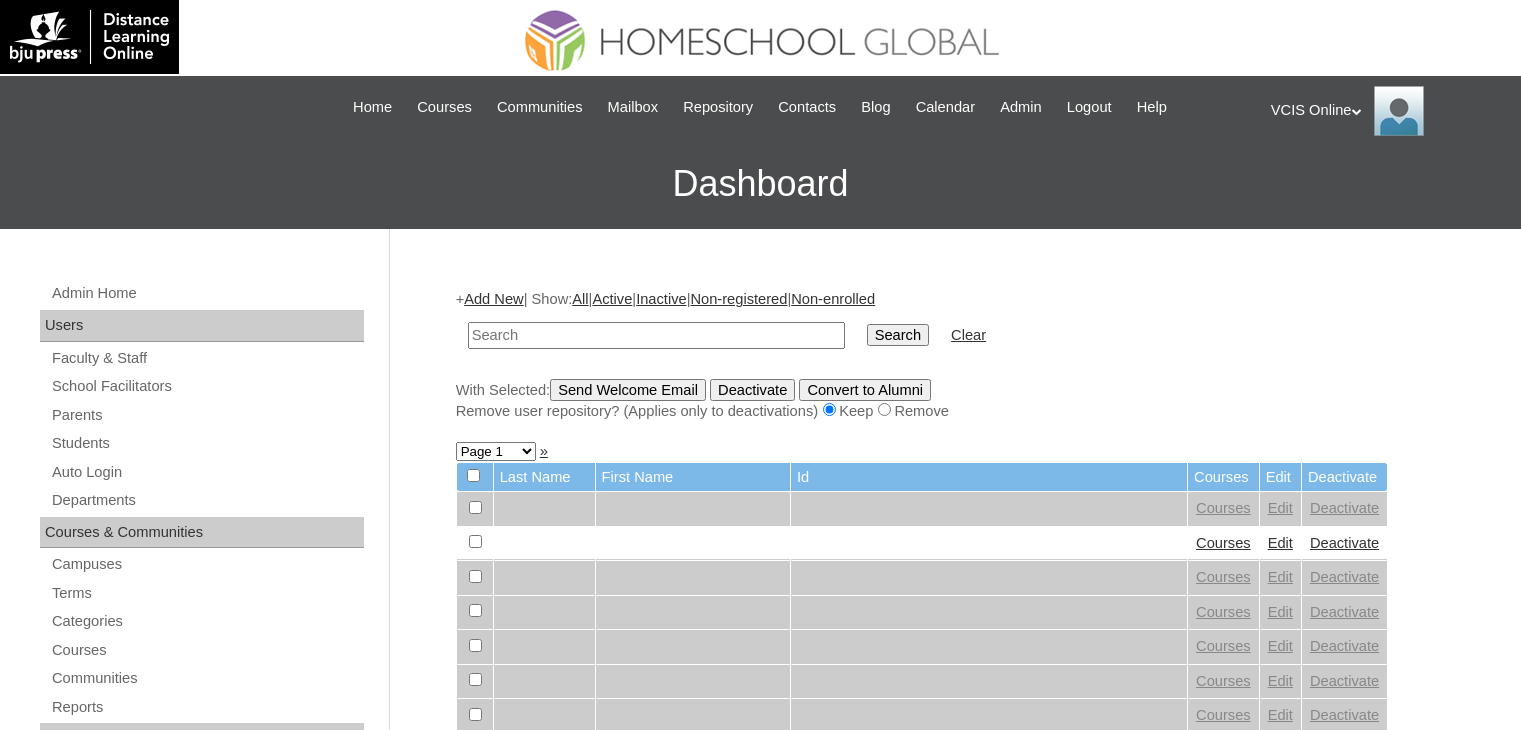 scroll, scrollTop: 0, scrollLeft: 0, axis: both 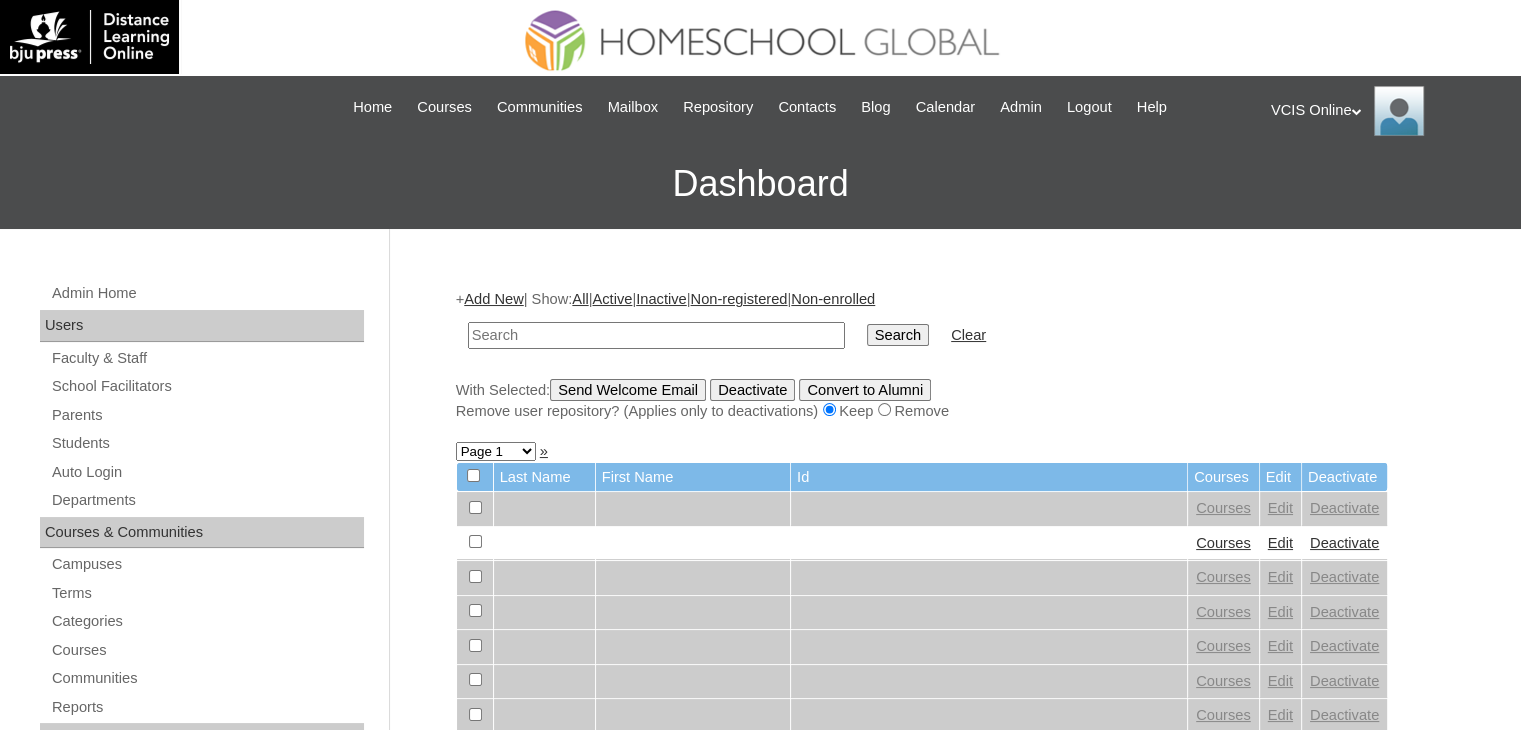 click at bounding box center (656, 335) 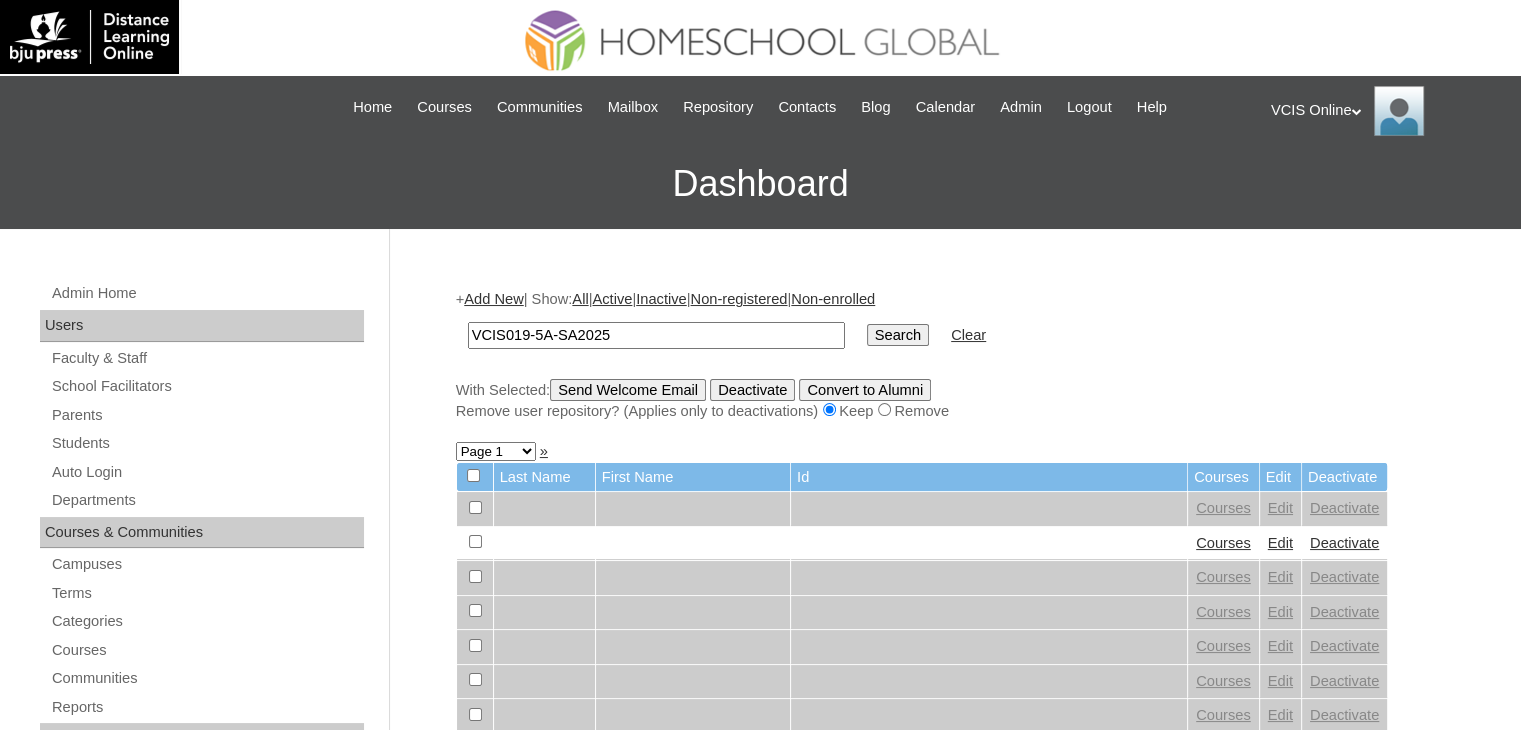 type on "VCIS019-5A-SA2025" 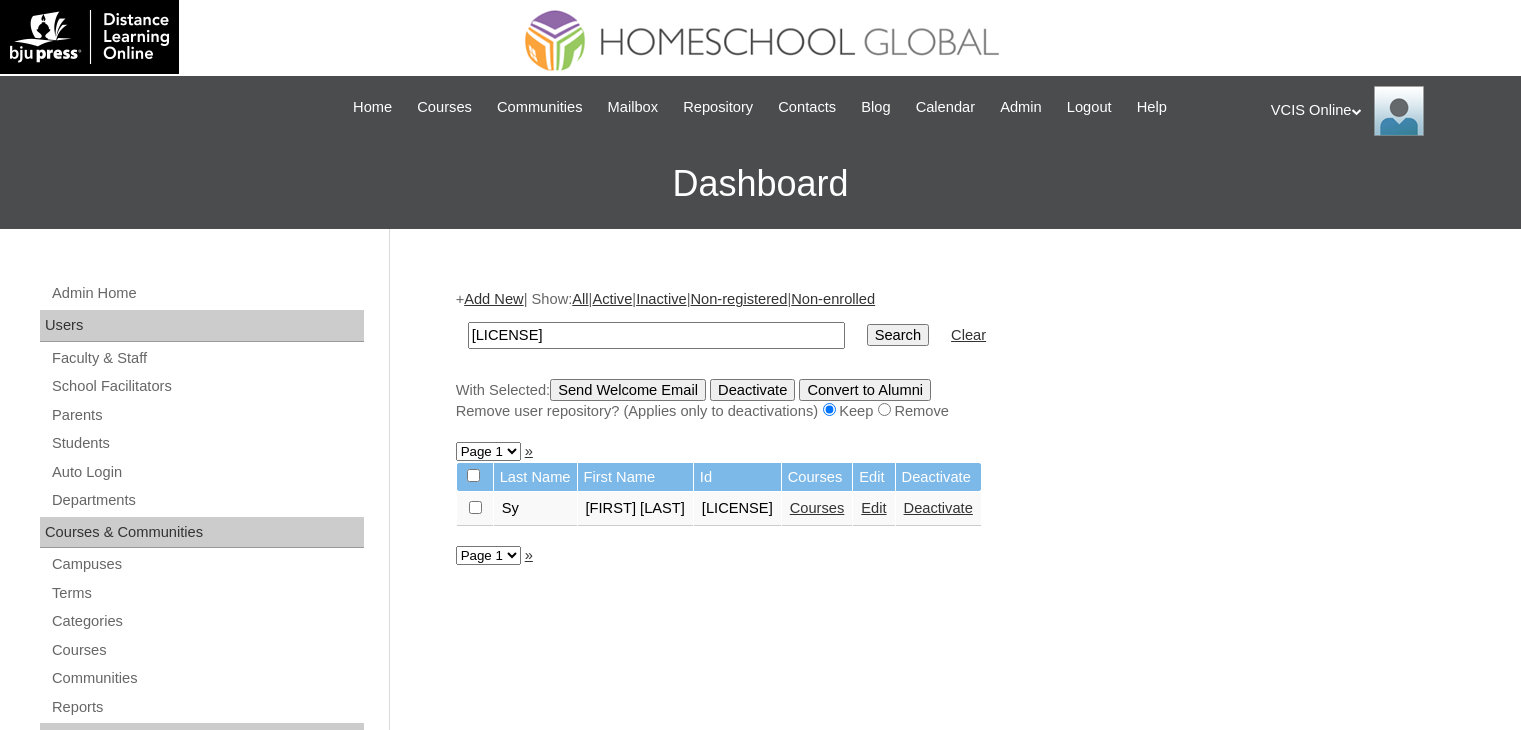 scroll, scrollTop: 0, scrollLeft: 0, axis: both 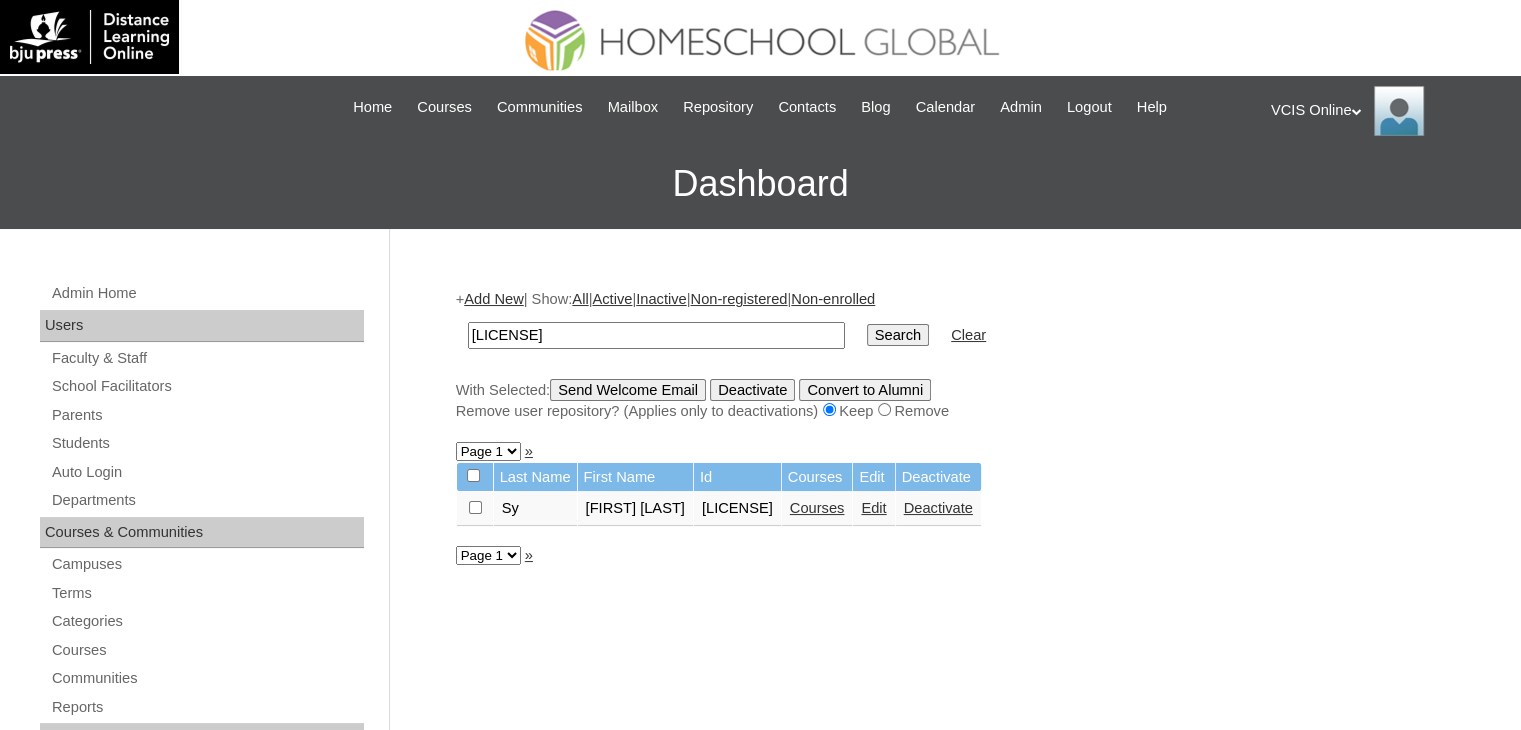 click on "Edit" at bounding box center [873, 508] 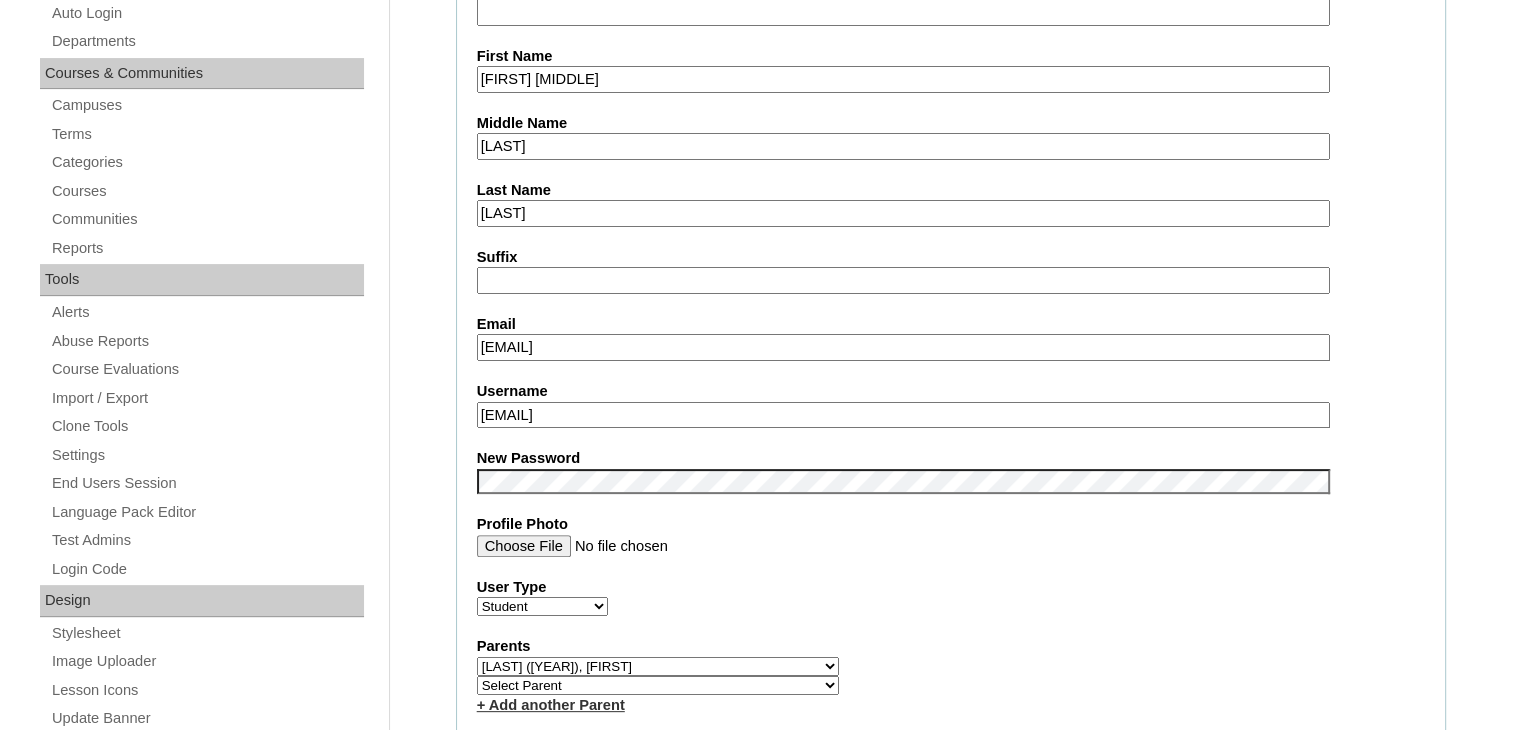scroll, scrollTop: 460, scrollLeft: 0, axis: vertical 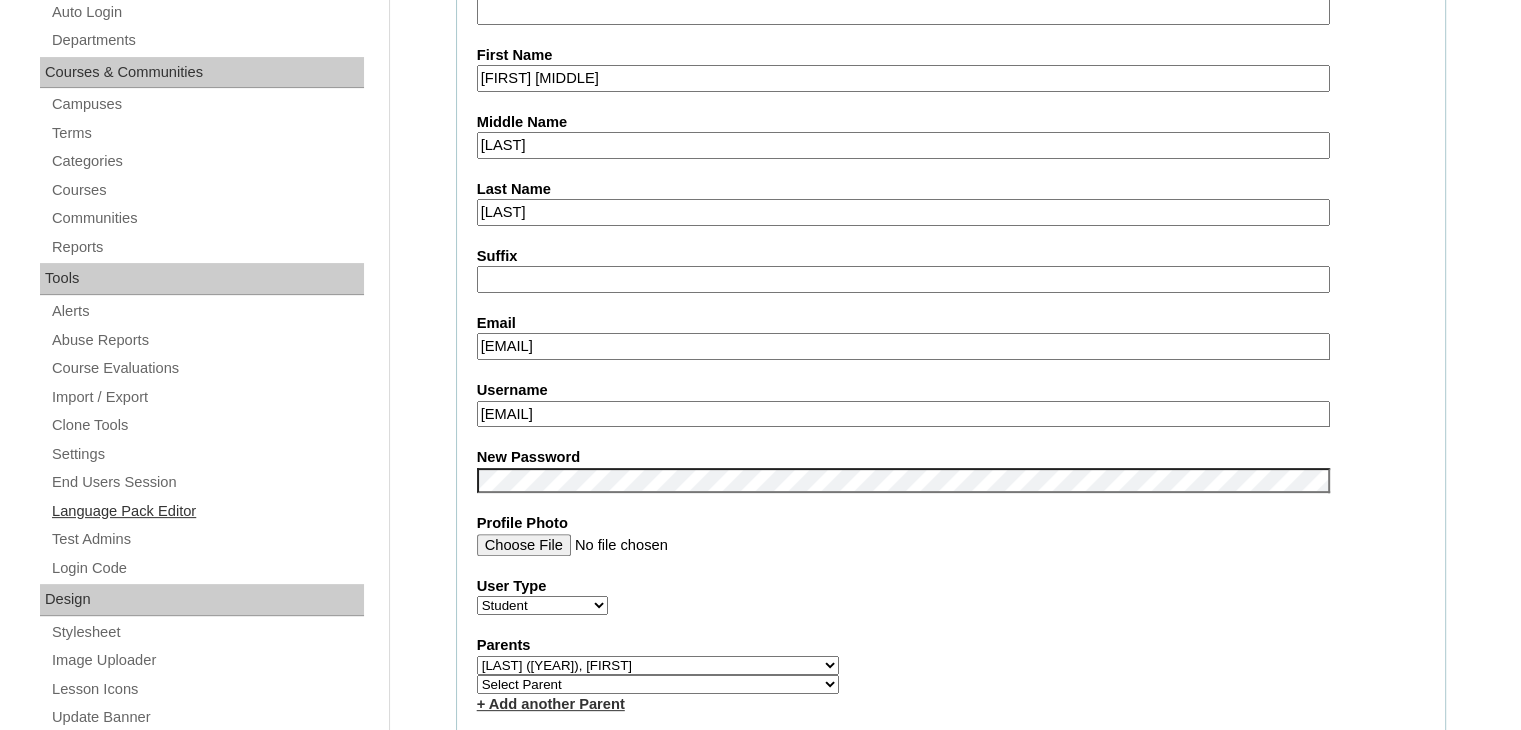 click on "[LAST], [FIRST] [MIDDLE]" at bounding box center [760, 1175] 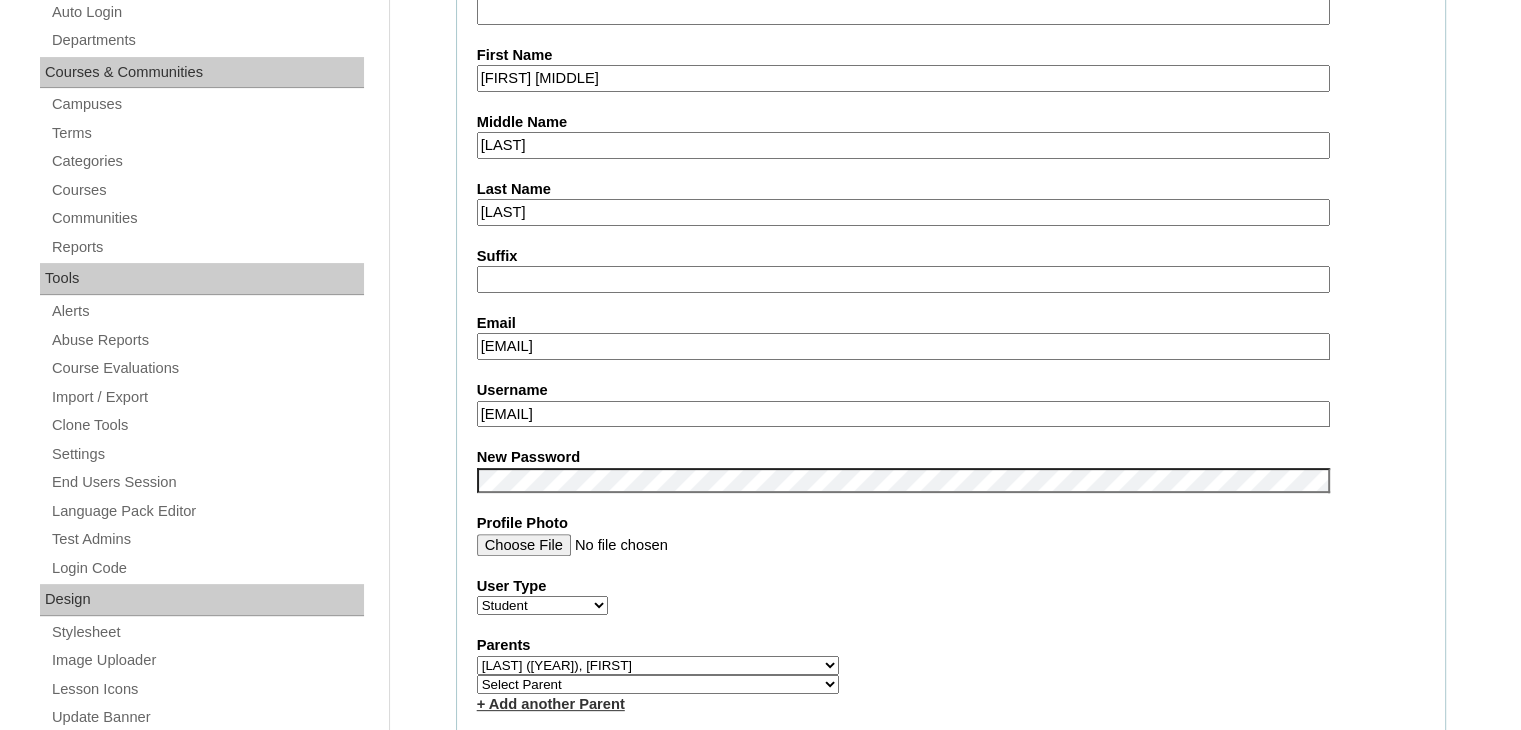 click on "Account Information
User Id
VCIS019-5A-SA2025
Title
First Name
Adam Jayden
Middle Name
Tio
Last Name
Sy
Suffix
Email
ajtsy.student@vcis.edu.ph
Username
adam.sy2025
New Password
Profile Photo
User Type
Faculty Staff Student Parents School Facilitators
Parents
Select Parent
,
,
,
,
,
,
,
,
,
,
,
,
,
,
,
,
,
,
,
,
,
,
,
,
,
,
,
,
,
,
,
,
,
,
,
,
,
,
,
, Earl
, Leona Mae
, Mark and Rem Facilitators Account
Abastillas, Ruby Anne" at bounding box center [951, 689] 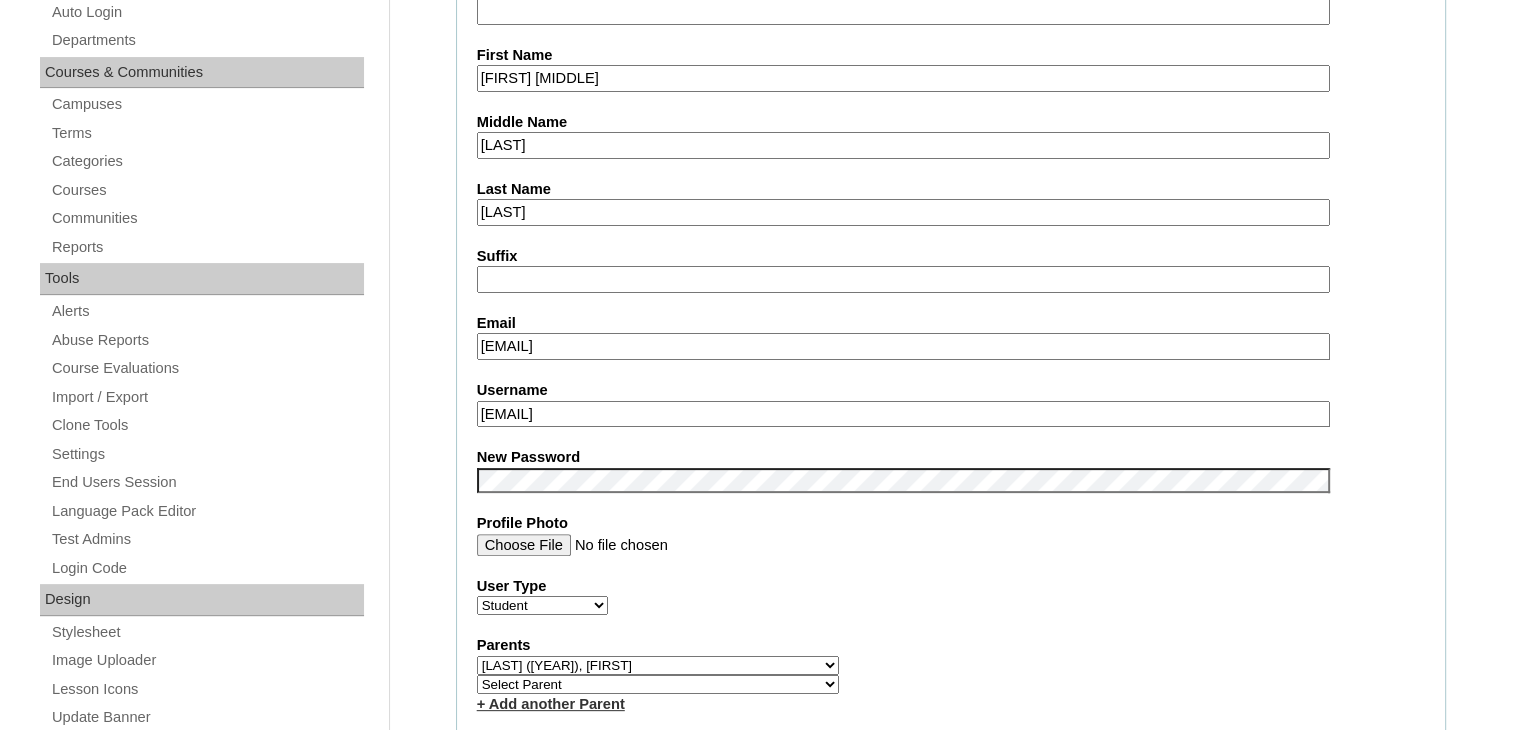 scroll, scrollTop: 392, scrollLeft: 0, axis: vertical 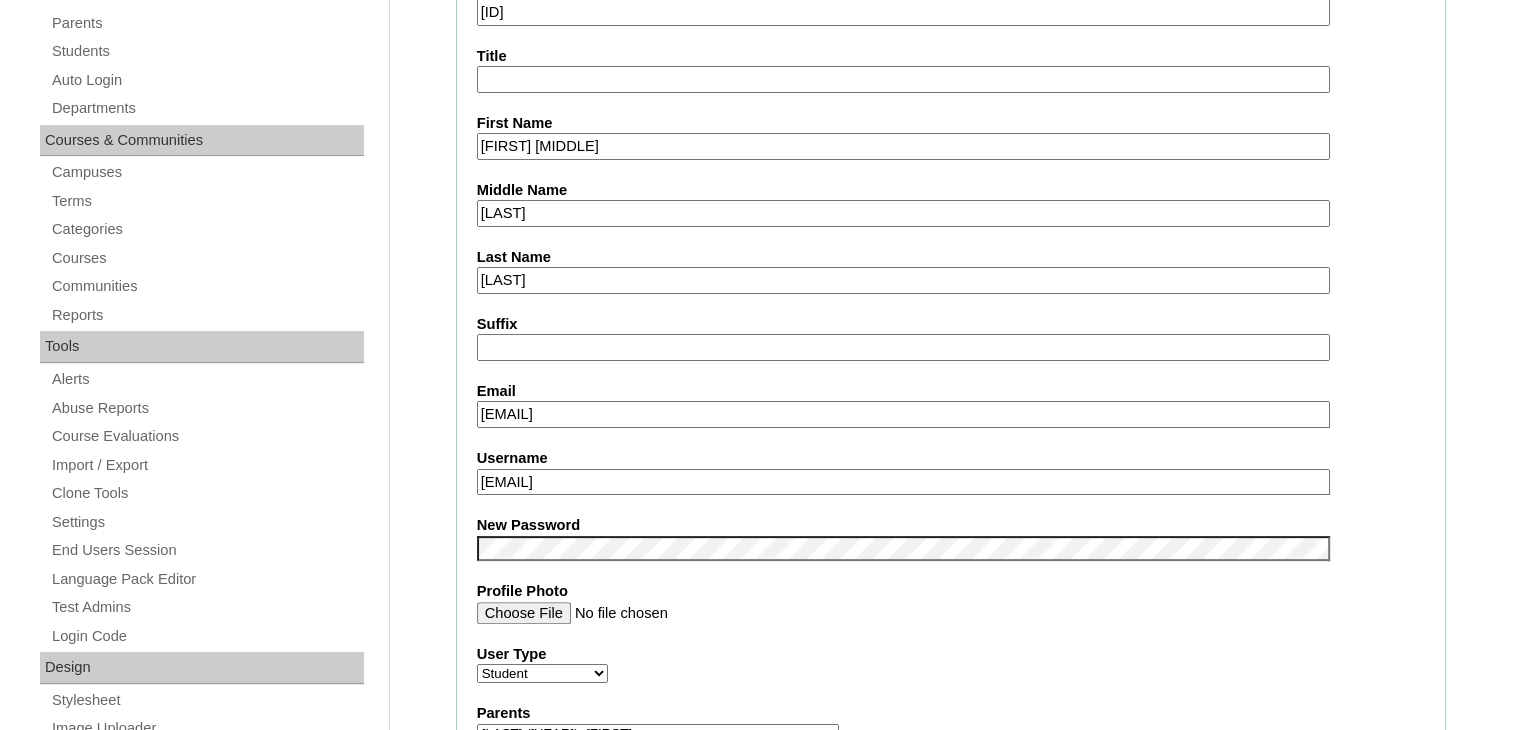 click on "ajtsy.student@vcis.edu.ph" at bounding box center [903, 414] 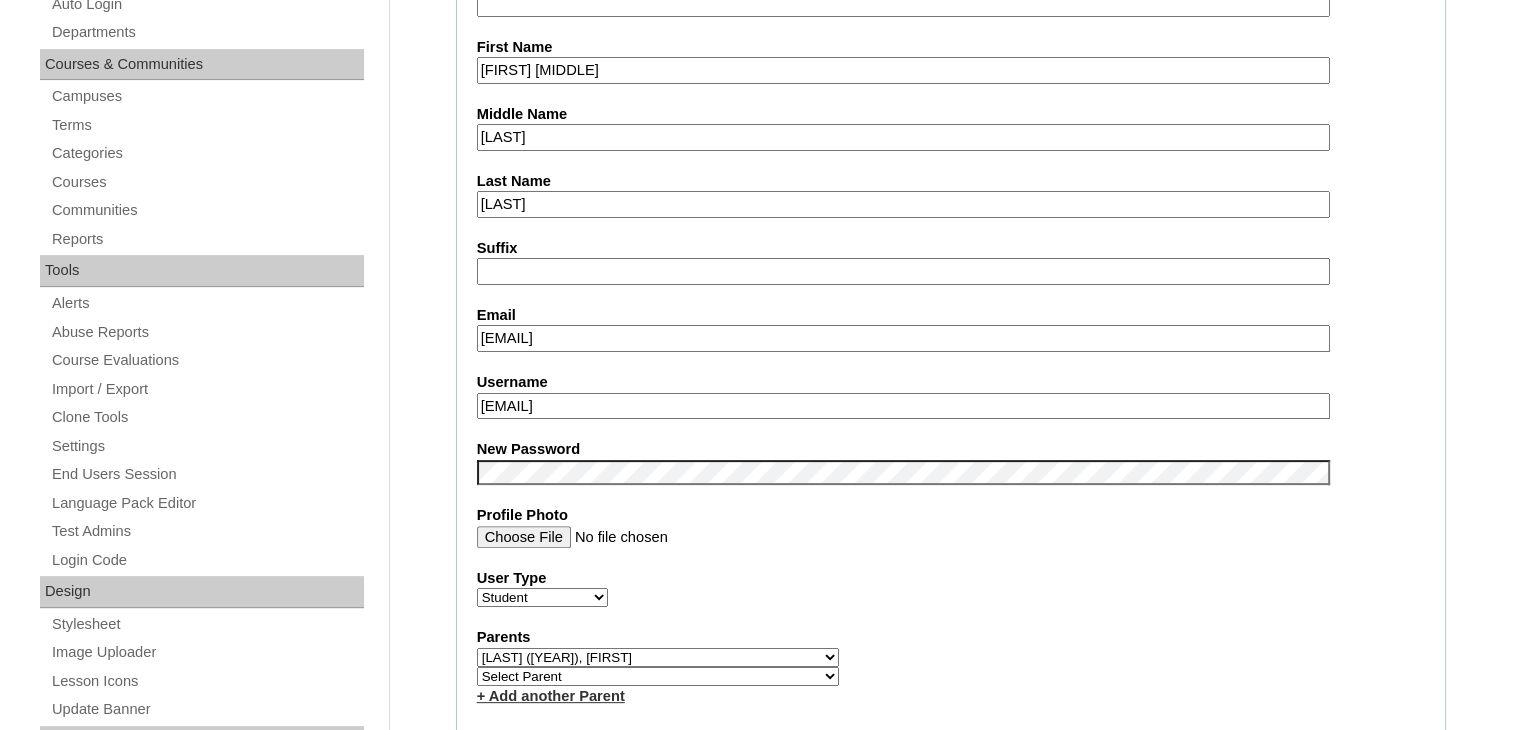 scroll, scrollTop: 468, scrollLeft: 0, axis: vertical 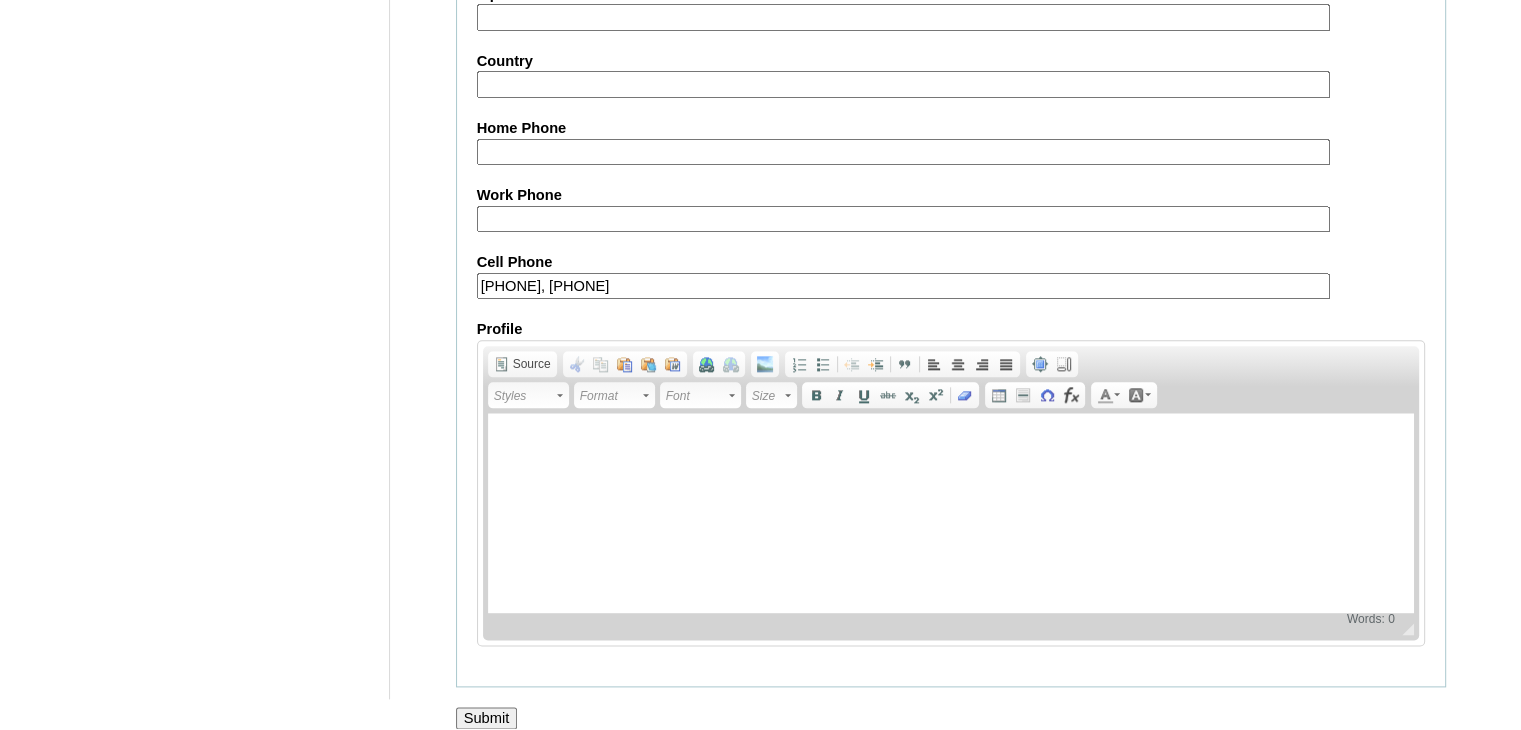 click on "Submit" at bounding box center (487, 718) 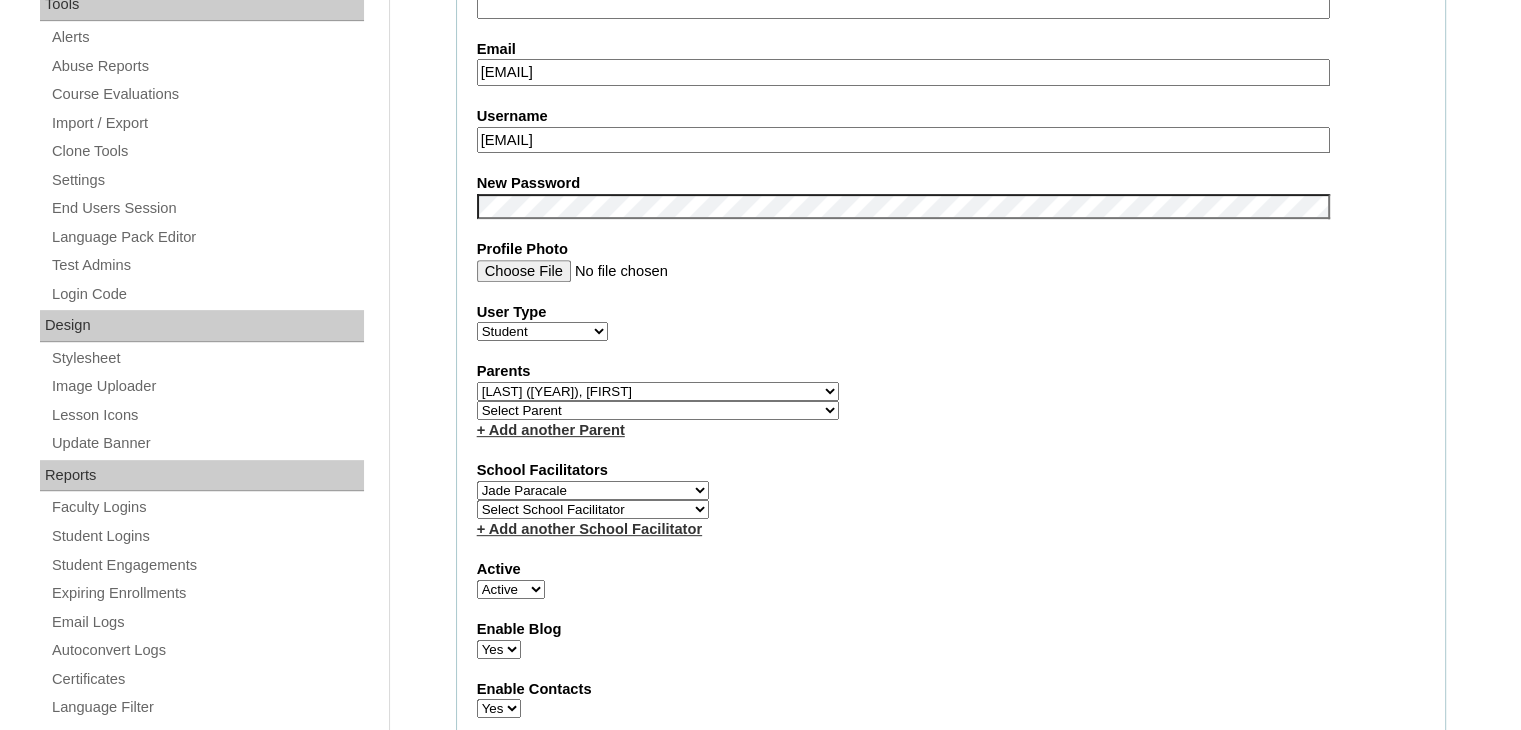 scroll, scrollTop: 676, scrollLeft: 0, axis: vertical 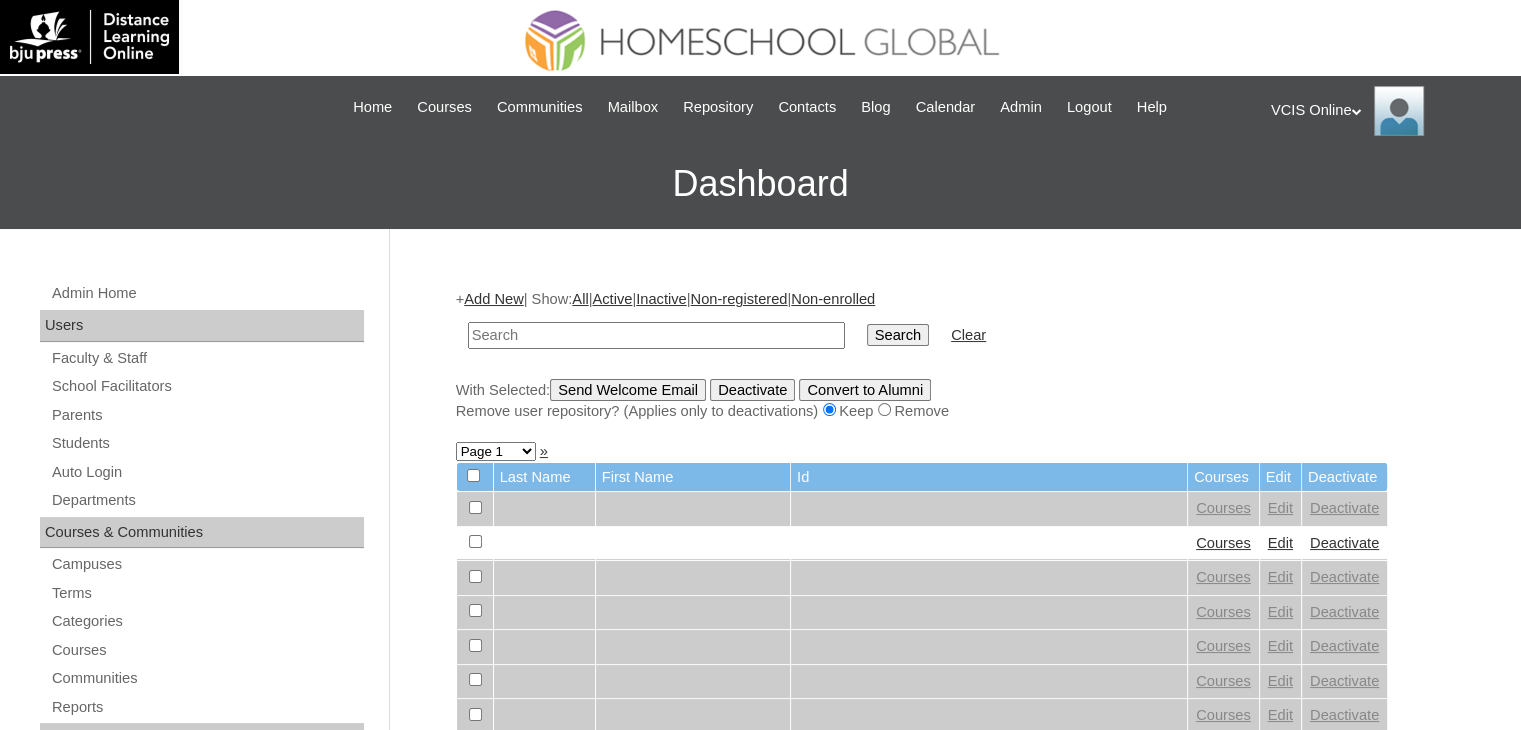 click at bounding box center (656, 335) 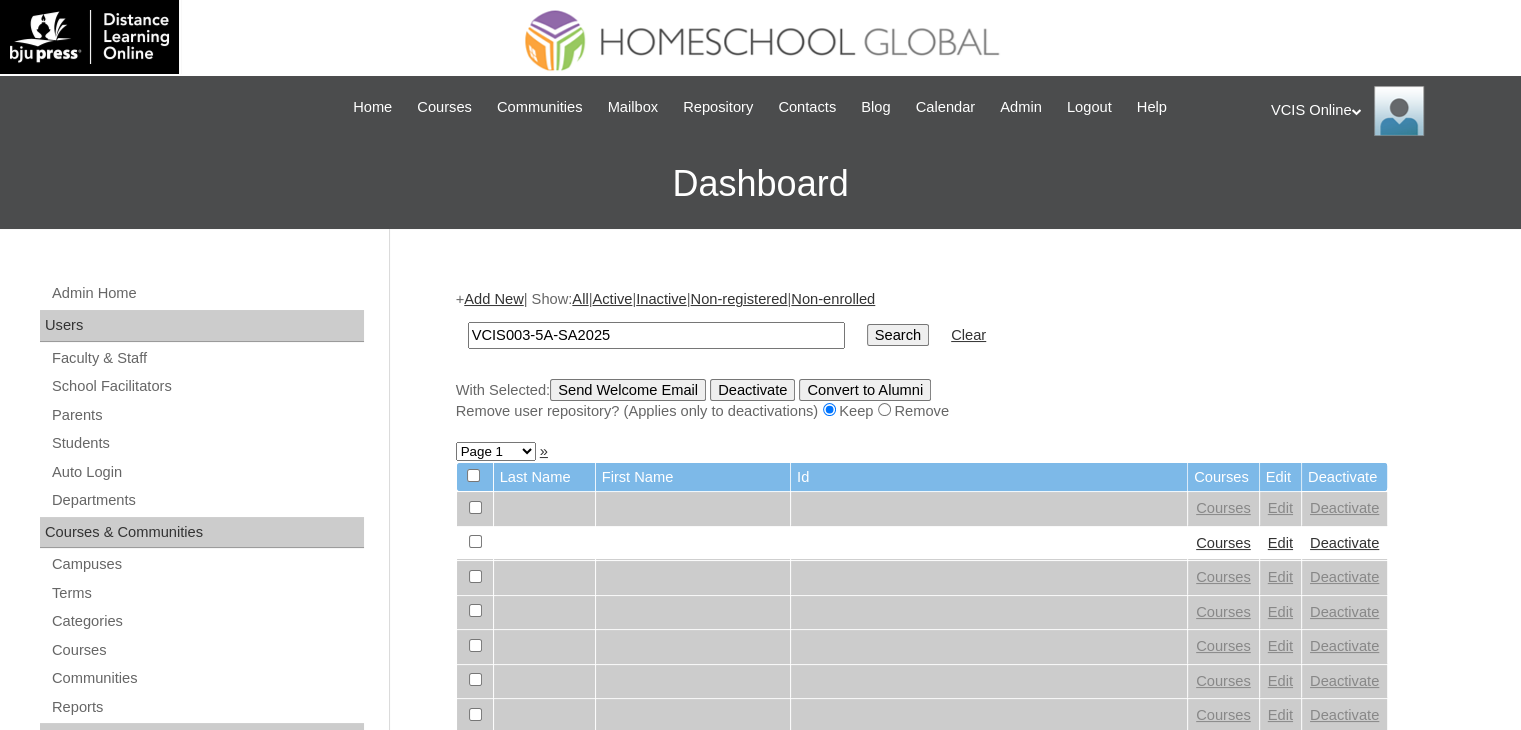 click on "VCIS003-5A-SA2025" at bounding box center (656, 335) 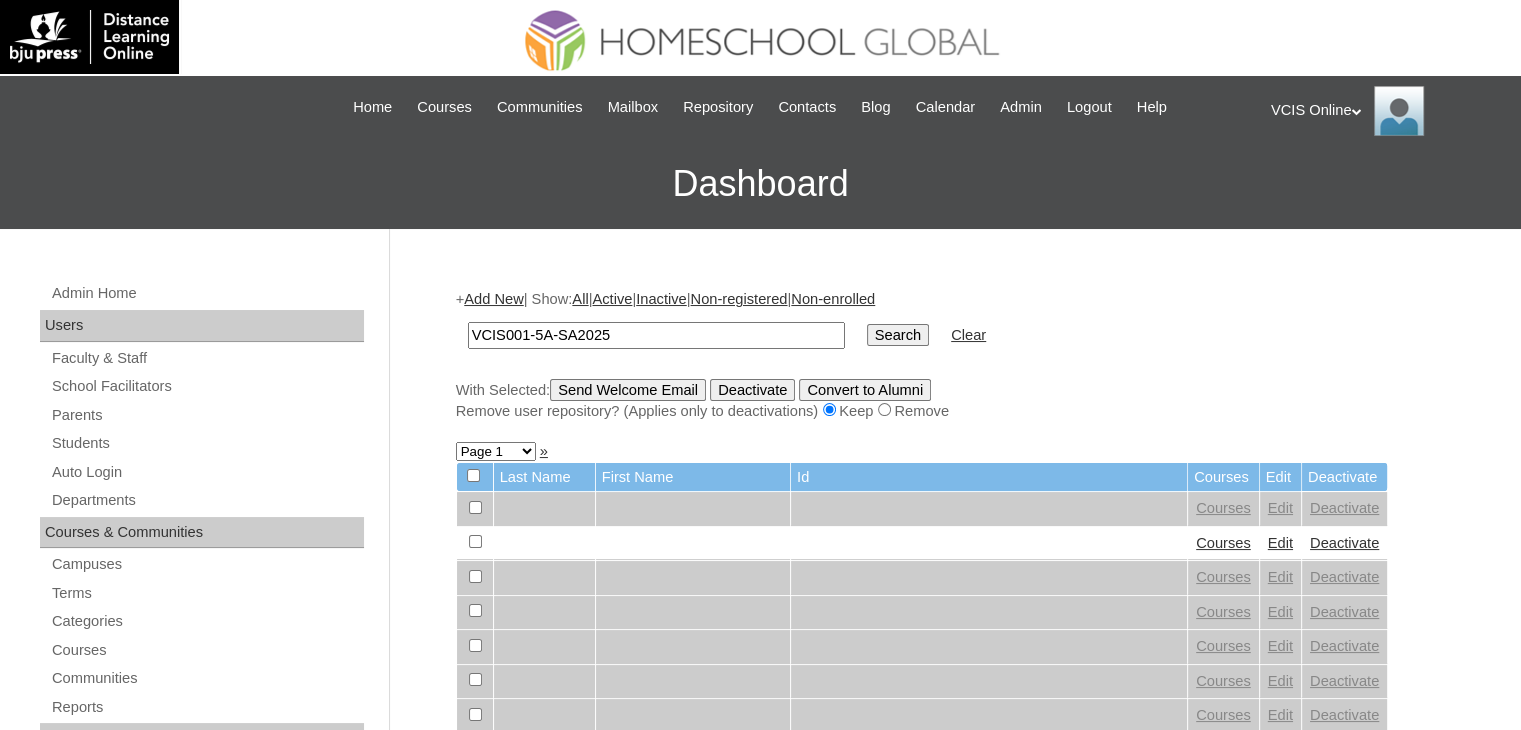 type on "VCIS001-5A-SA2025" 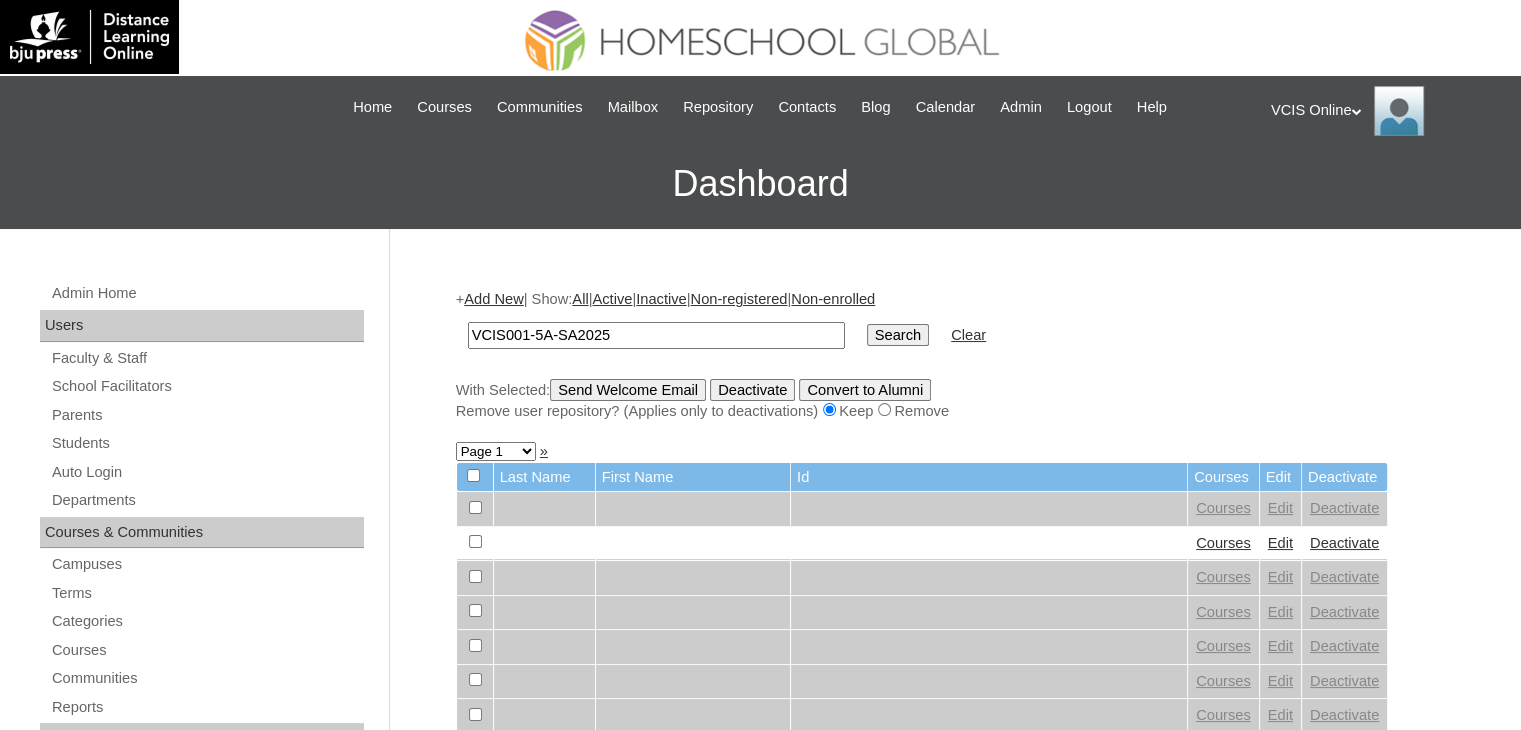click on "Search" at bounding box center [898, 335] 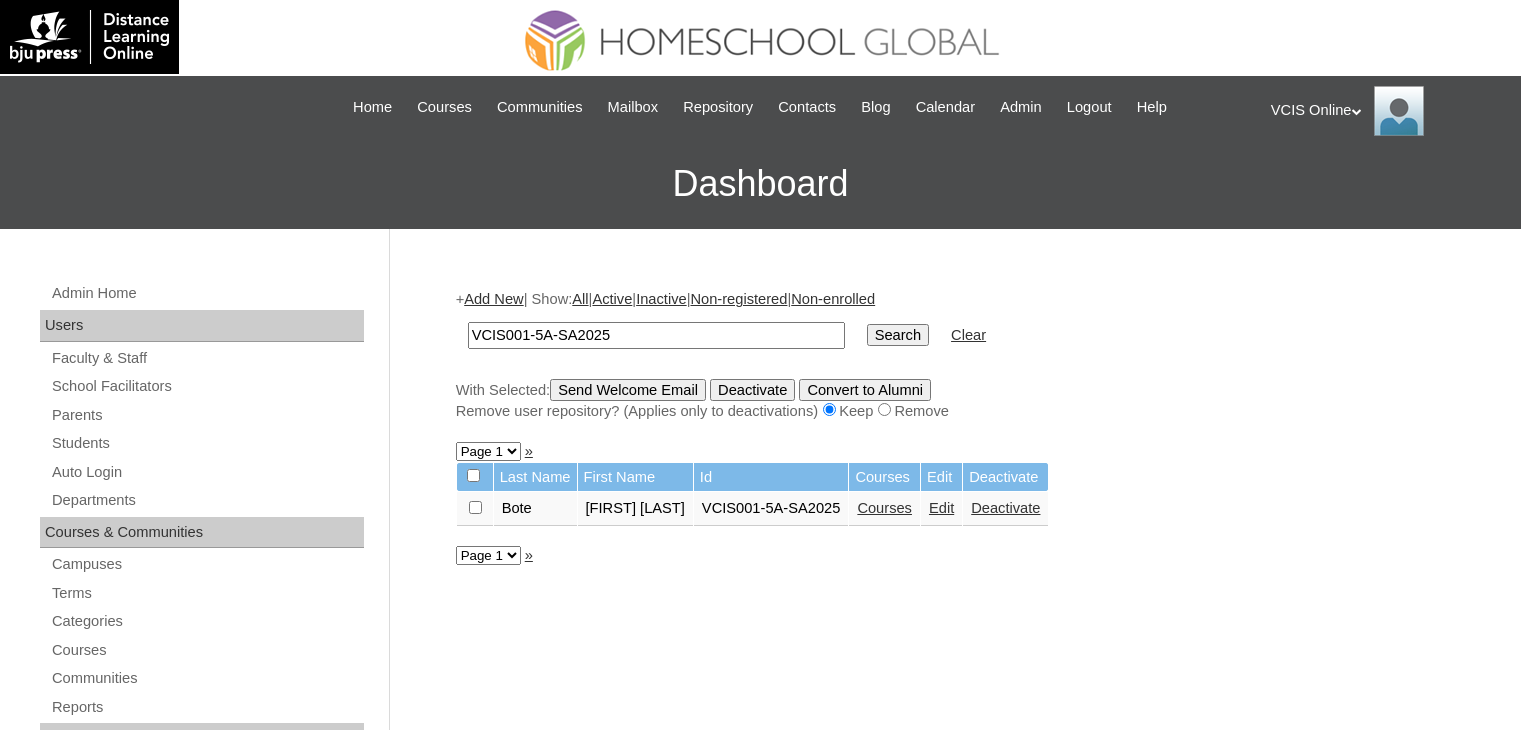 scroll, scrollTop: 0, scrollLeft: 0, axis: both 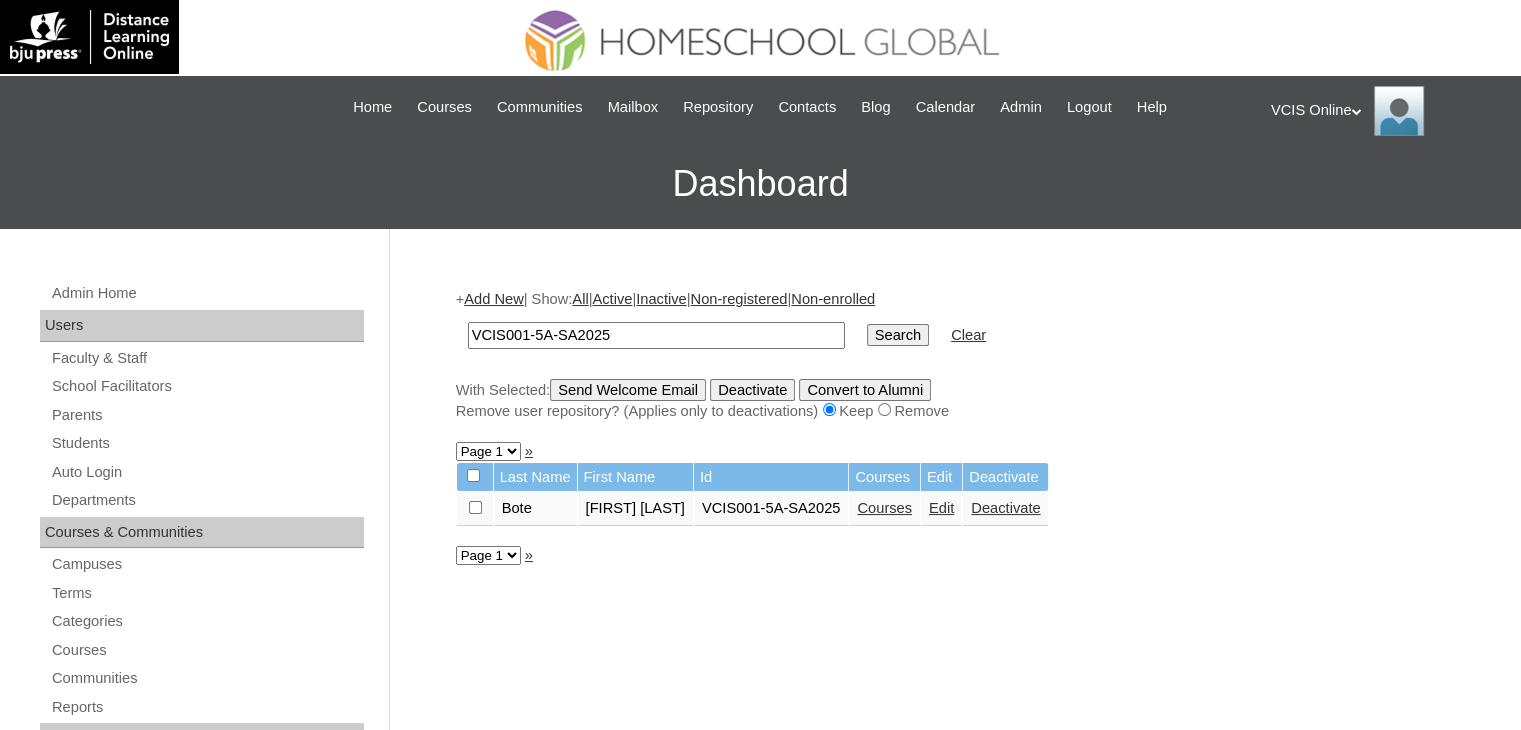 click on "Edit" at bounding box center [941, 508] 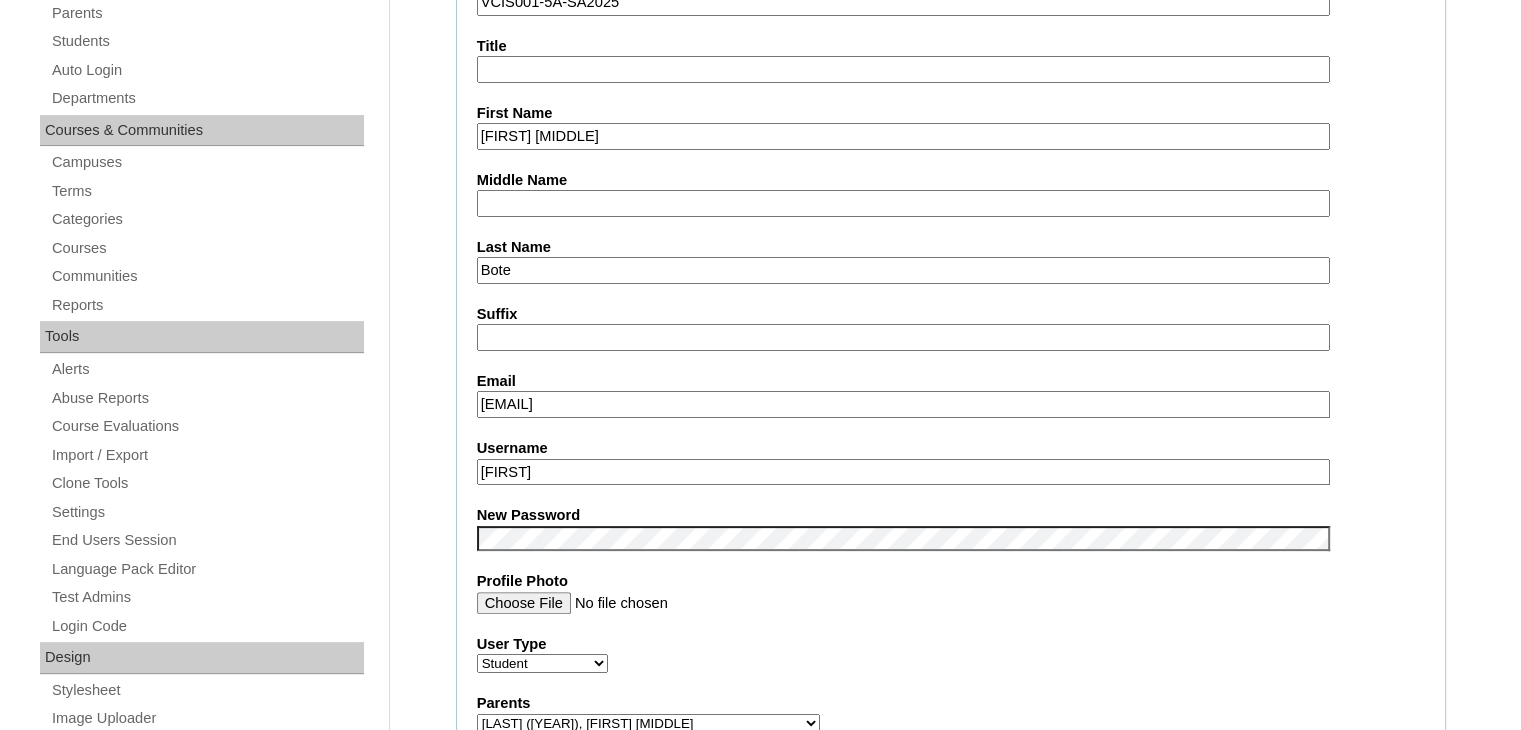 scroll, scrollTop: 404, scrollLeft: 0, axis: vertical 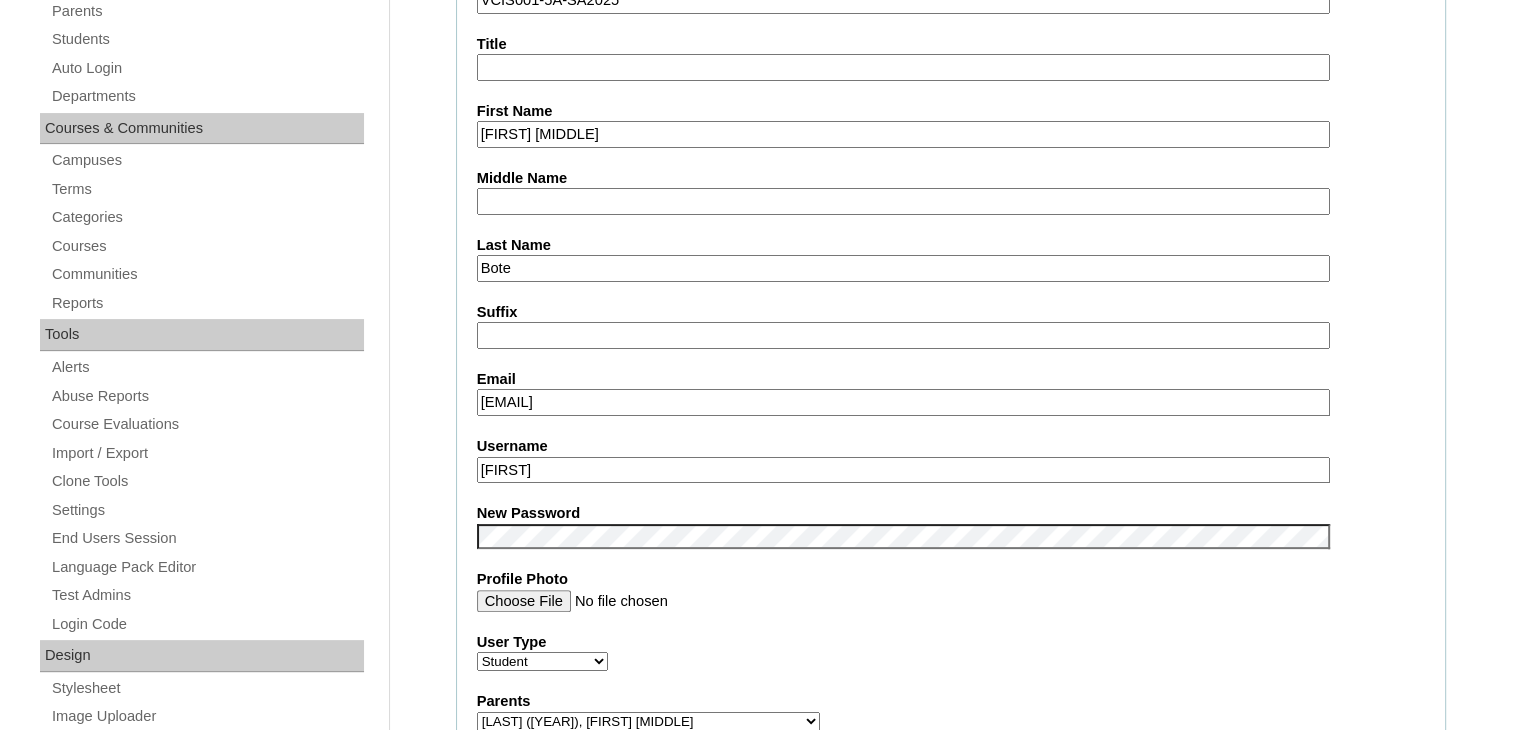 click on "anbote.student@vcis.edu.ph" at bounding box center (903, 402) 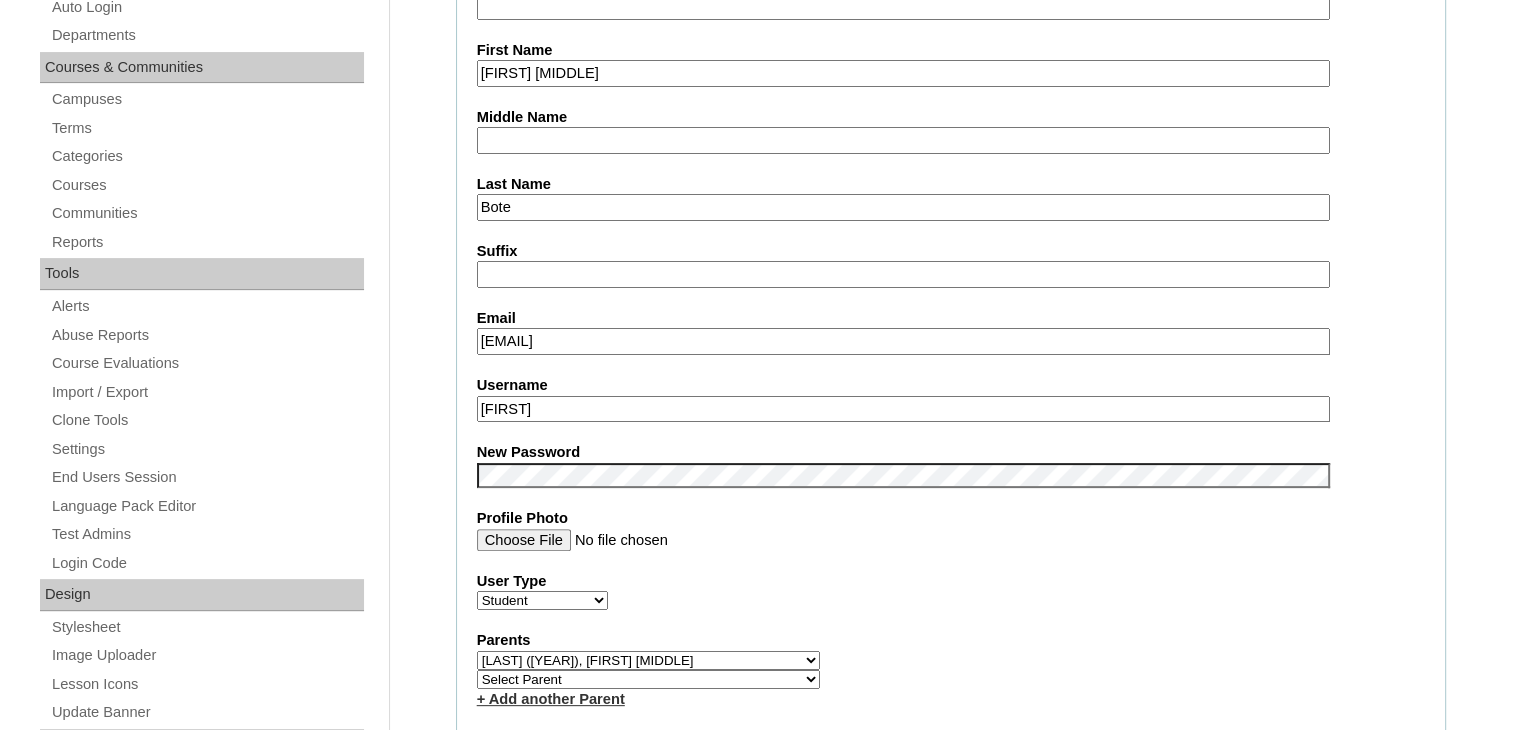 scroll, scrollTop: 464, scrollLeft: 0, axis: vertical 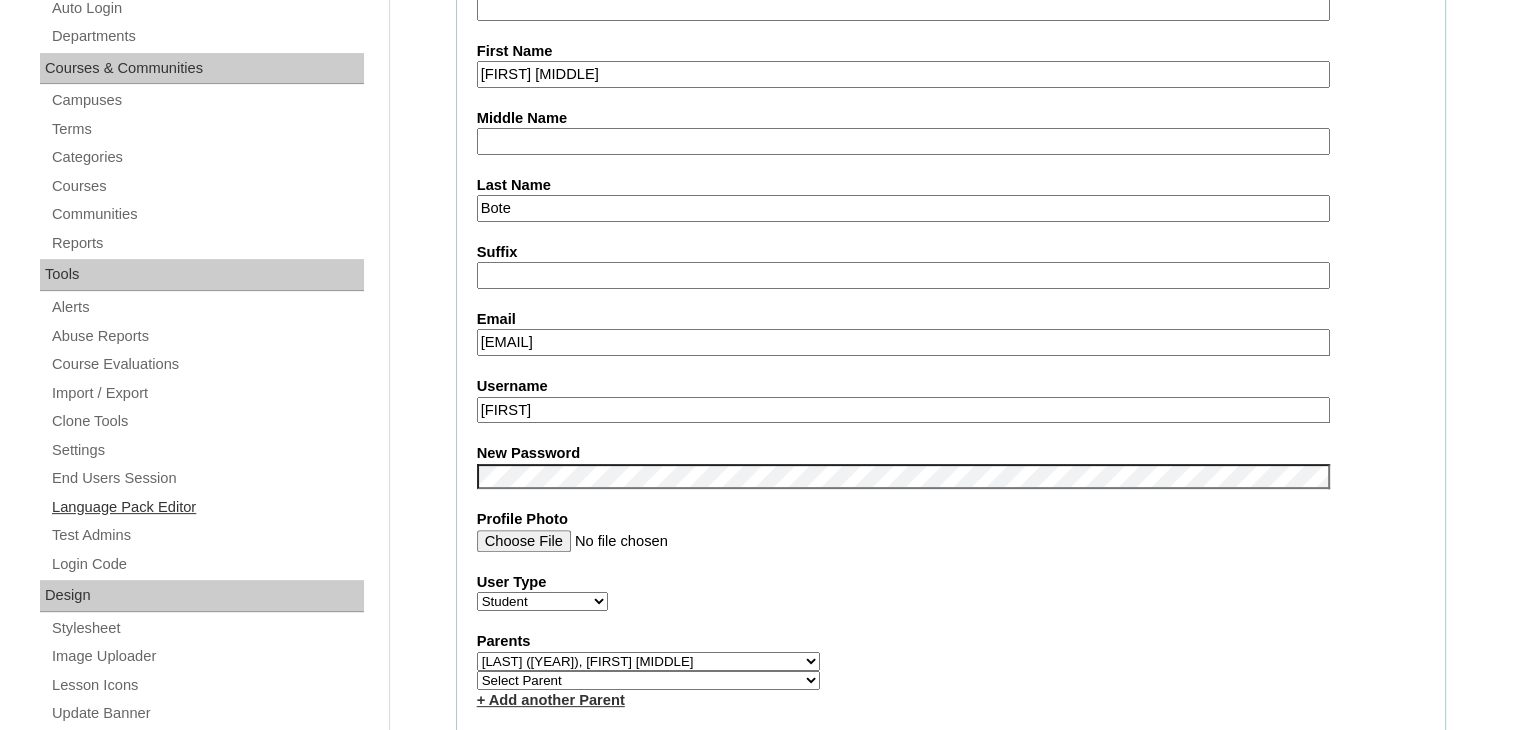 click on "Admin Home
Users
Faculty & Staff
School Facilitators
Parents
Students
Auto Login
Departments
Courses & Communities
Campuses
Terms
Categories
Courses
Communities
Reports
Tools
Alerts
Abuse Reports
Course Evaluations
Import / Export
Clone Tools
Settings
End Users Session
Language Pack Editor
Test Admins
Login Code
Design
Stylesheet
Image Uploader
Lesson Icons
Update Banner
Reports
Faculty Logins
Student Logins
Student Engagements
Expiring Enrollments
Email Logs
Autoconvert Logs
Certificates
Language Filter
Dormant Students
Query Builder
Support
Internal Help Desk
Cancel
Account Information
User Id
VCIS001-5A-SA2025
Title
First Name
Aela Nadeen
Middle Name
Last Name
Bote
Suffix
Email
anbote.student@vcis.edu.ph
Username
aela.bote2025" at bounding box center [760, 1171] 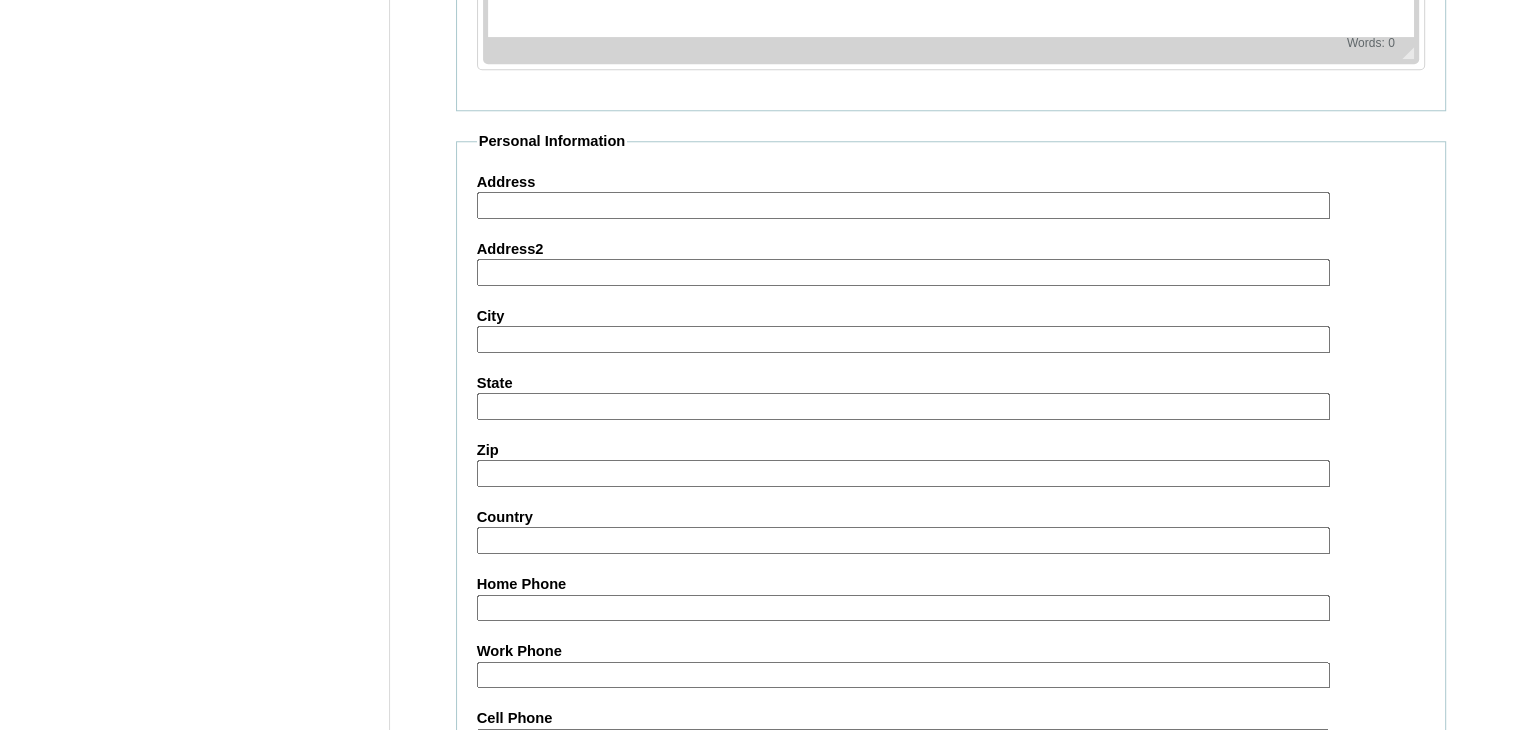 scroll, scrollTop: 2314, scrollLeft: 0, axis: vertical 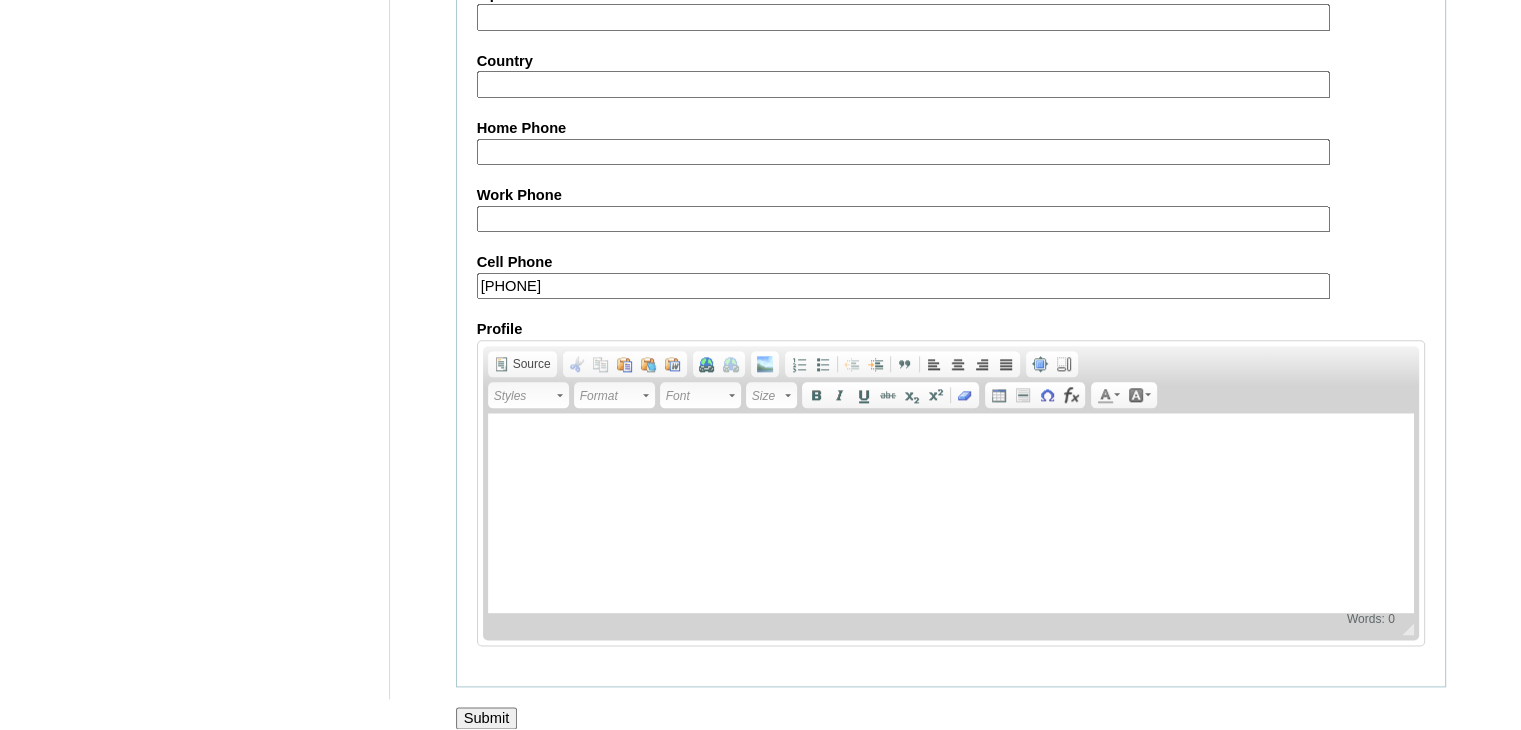 click on "Submit" at bounding box center [487, 718] 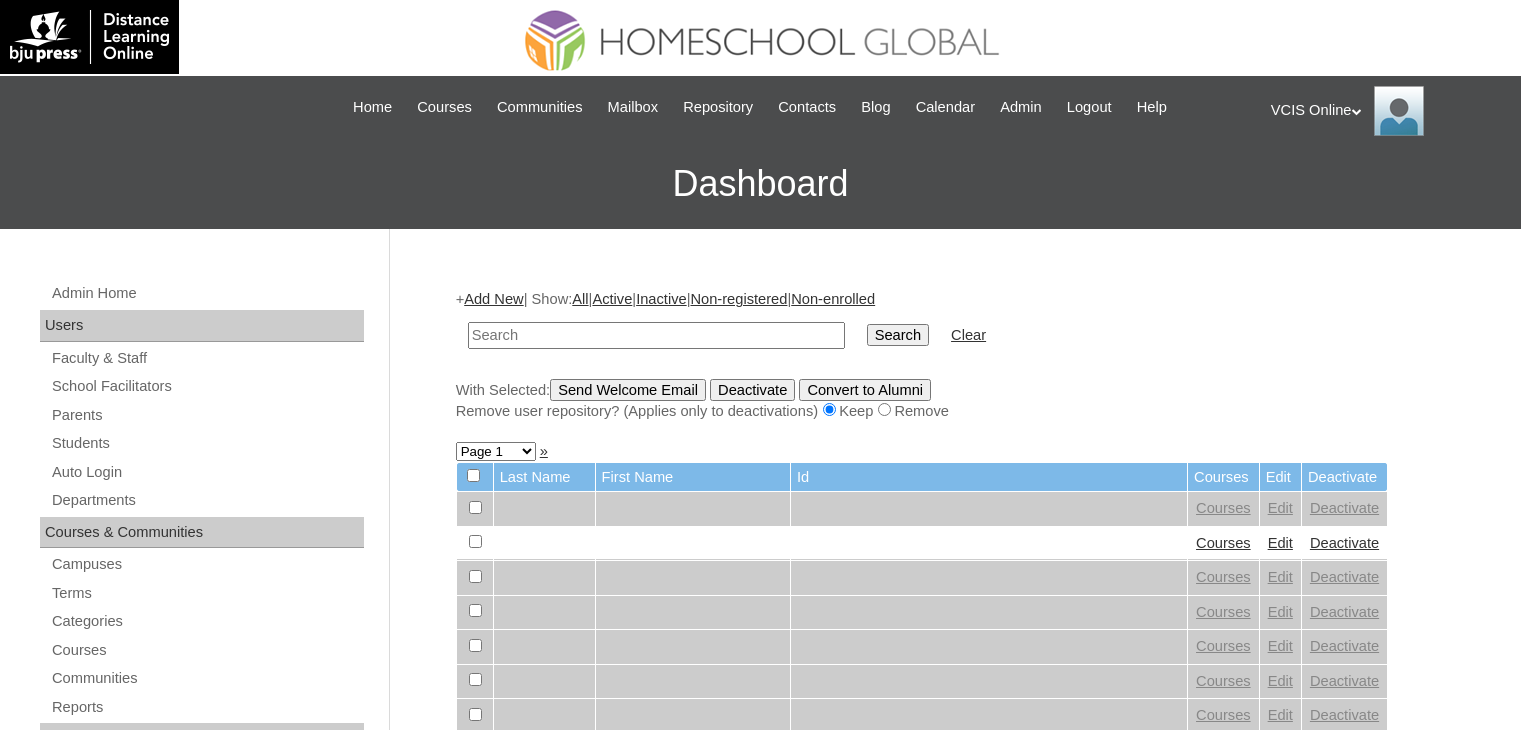 scroll, scrollTop: 0, scrollLeft: 0, axis: both 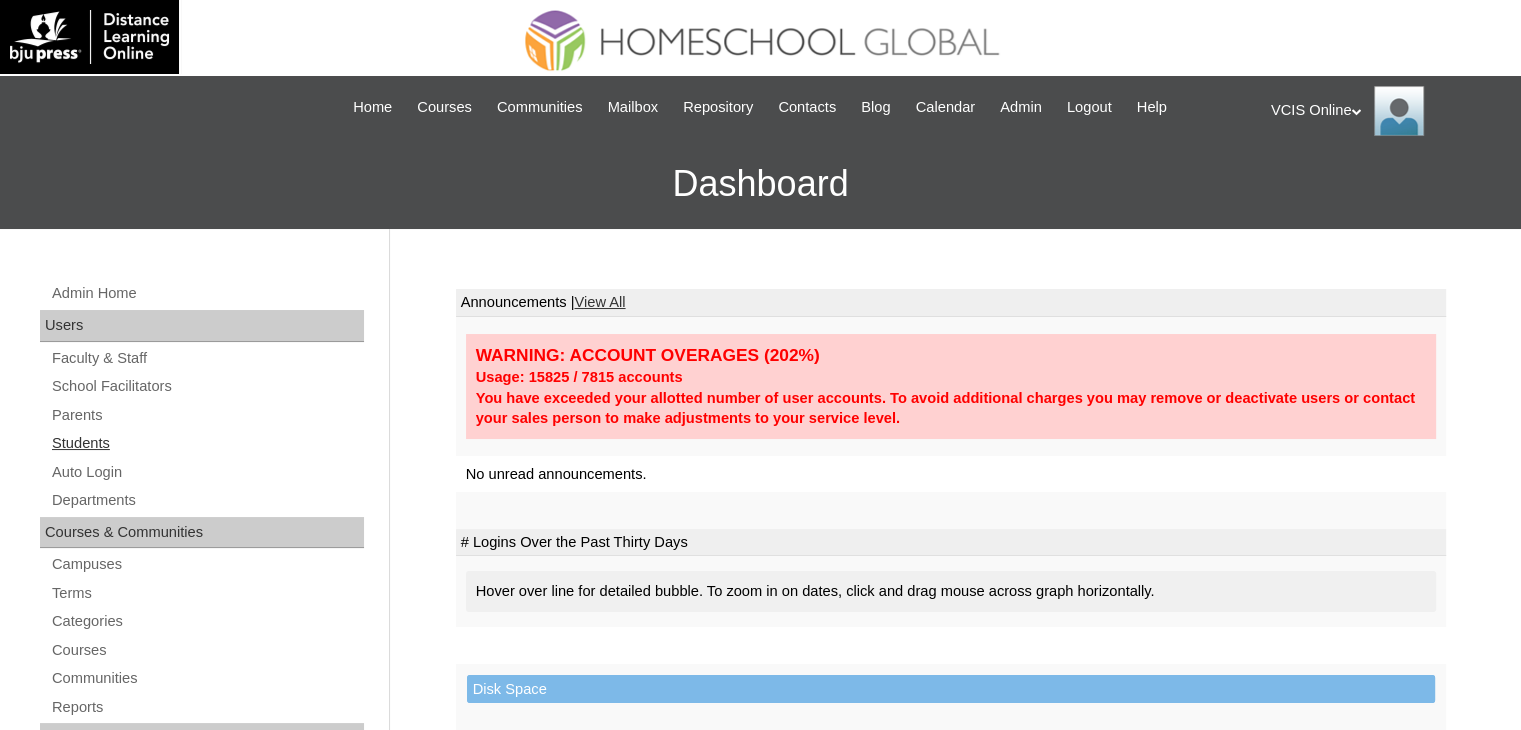 click on "Students" at bounding box center [207, 443] 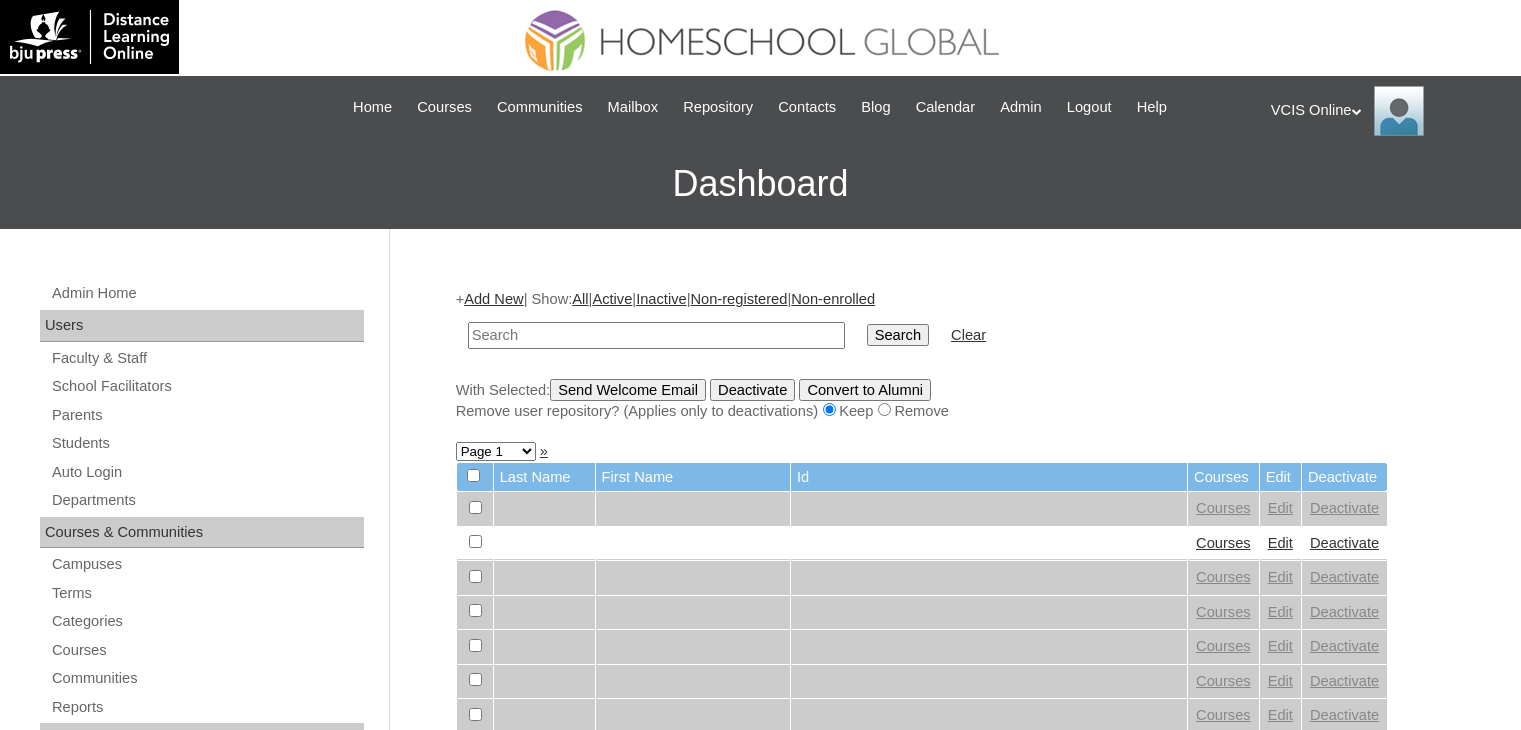 scroll, scrollTop: 0, scrollLeft: 0, axis: both 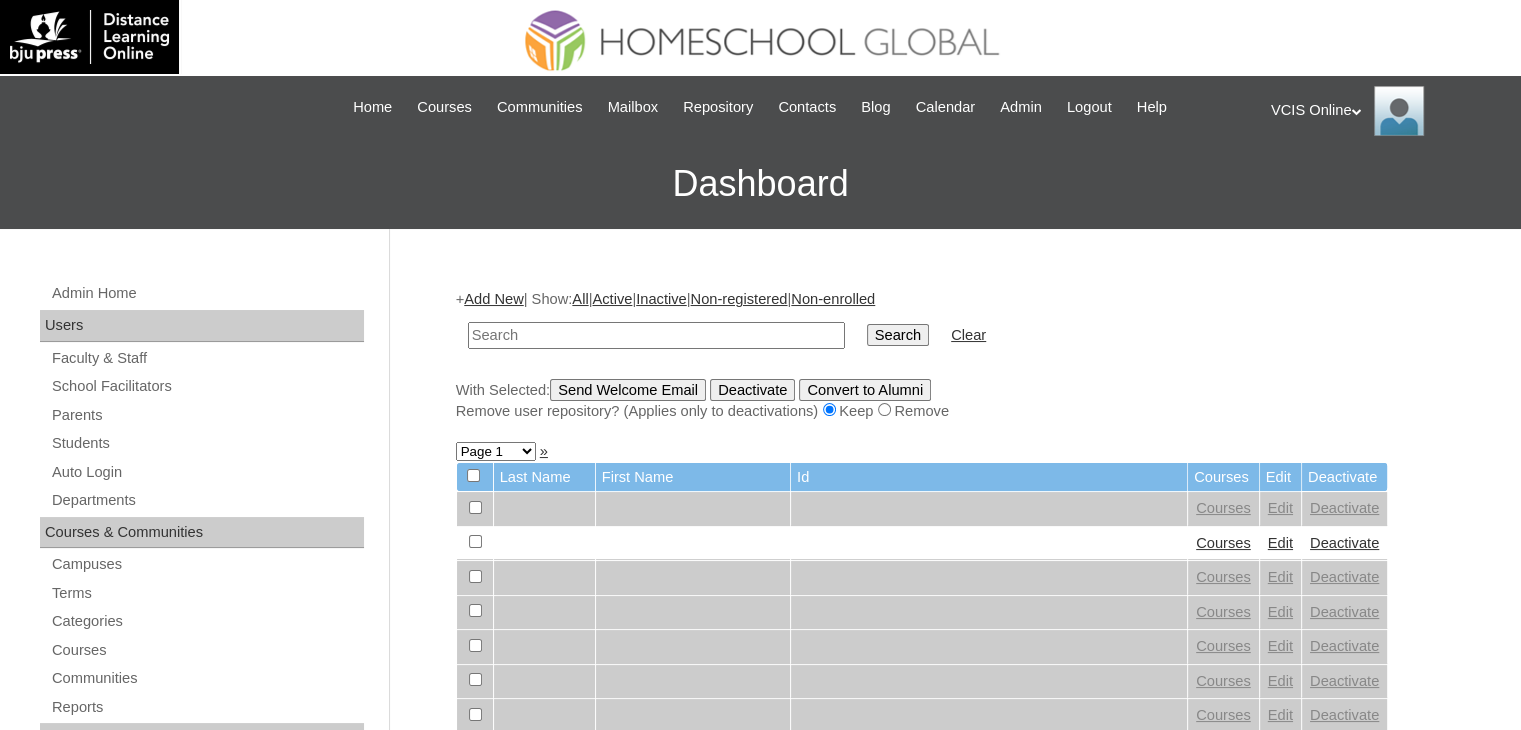 paste on "VCIS004-5A-SA2025" 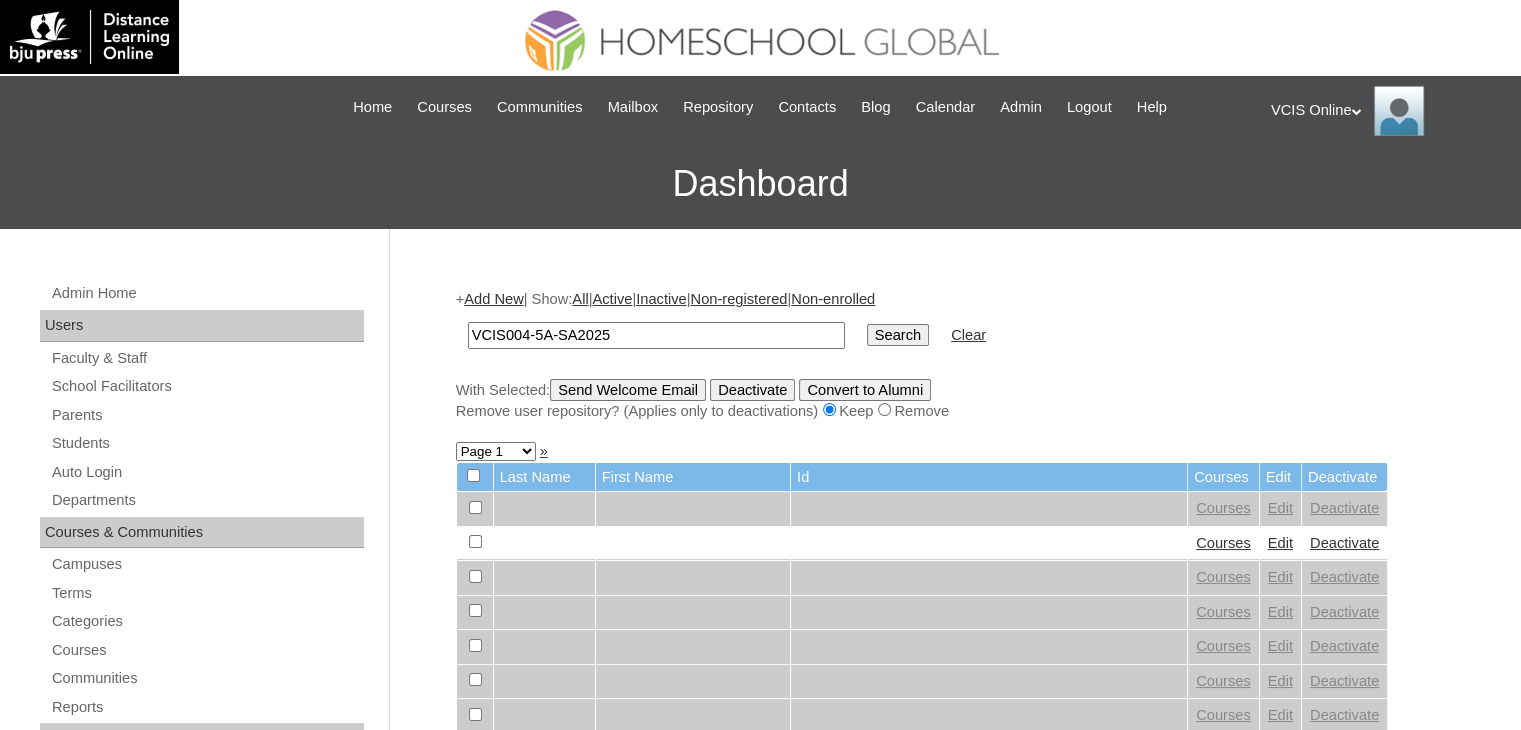 type on "VCIS004-5A-SA2025" 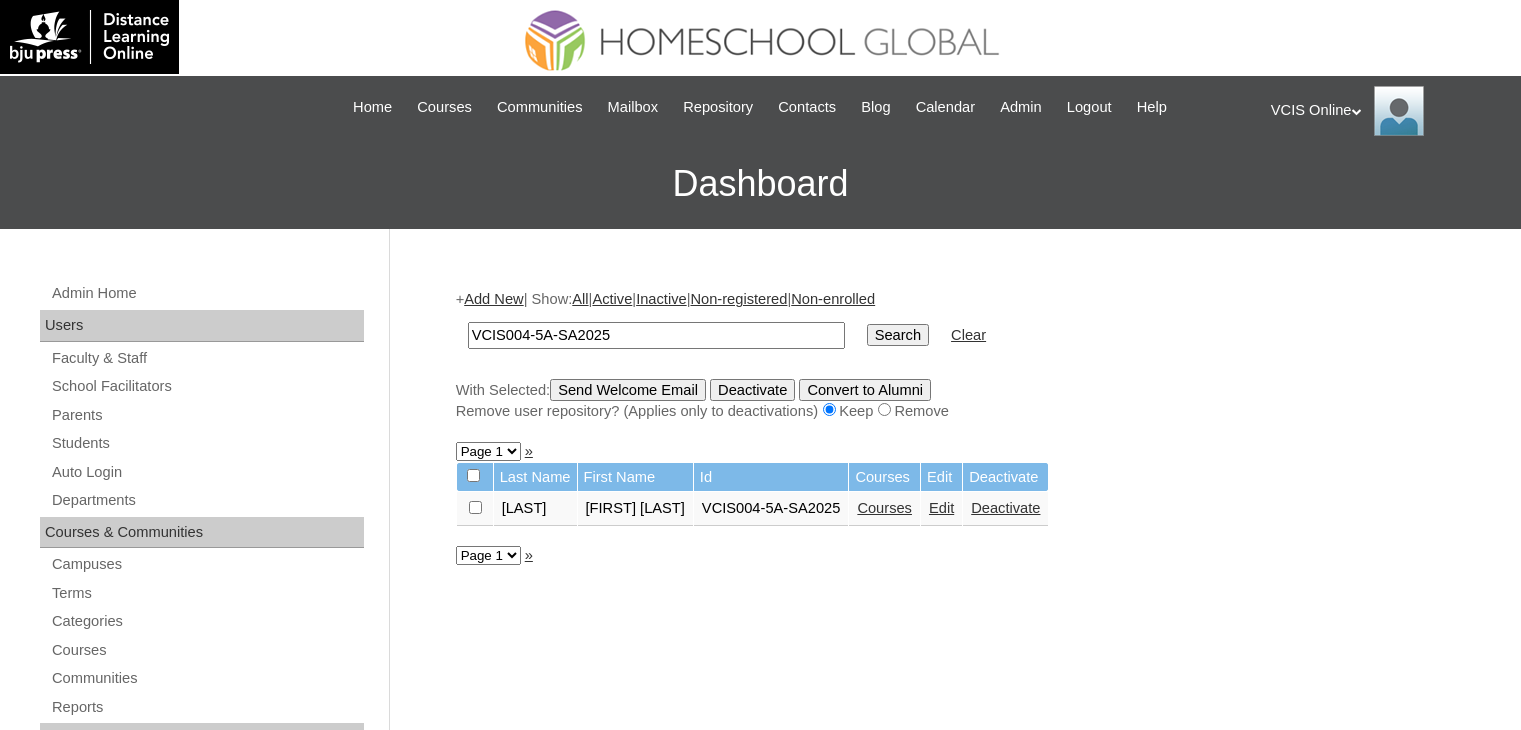 scroll, scrollTop: 0, scrollLeft: 0, axis: both 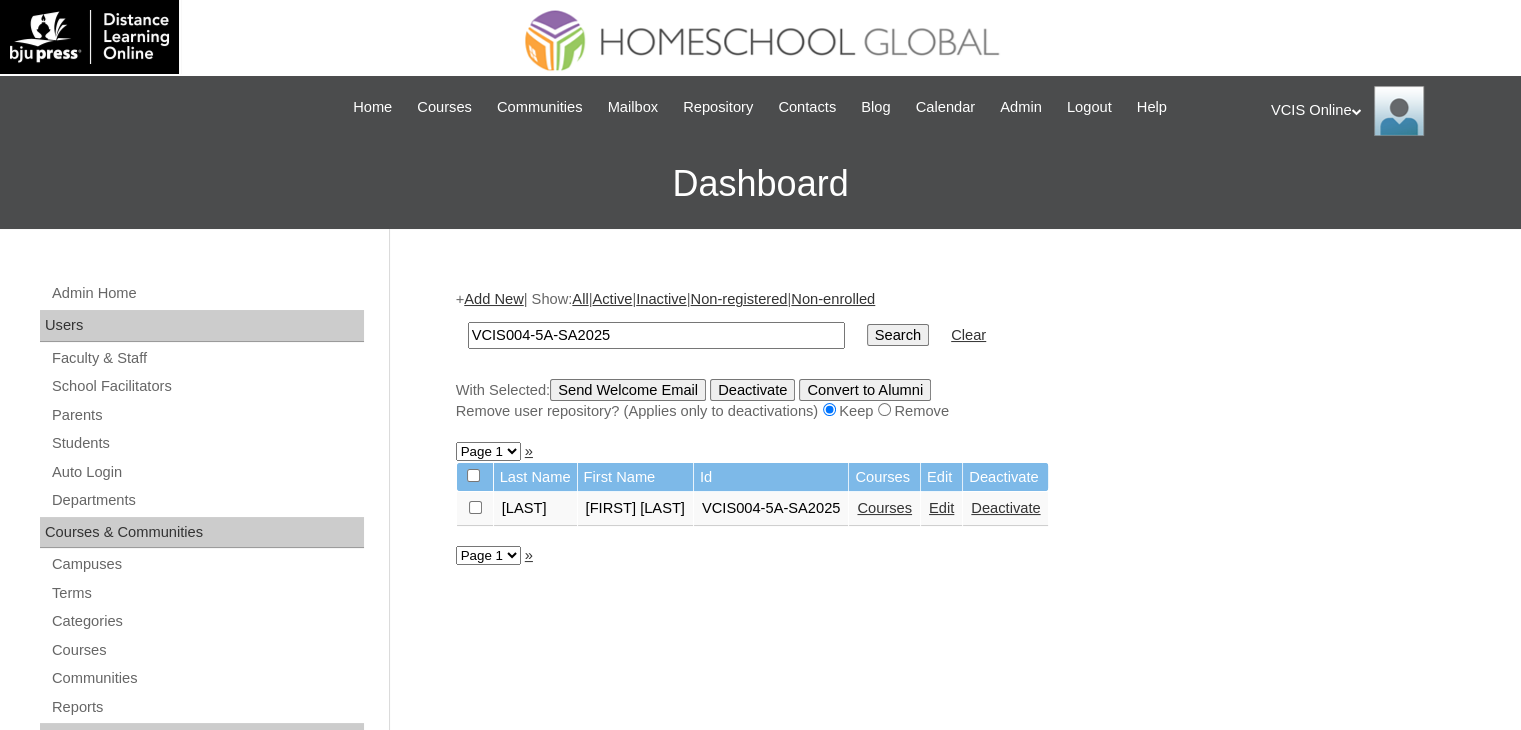 click on "Edit" at bounding box center (941, 508) 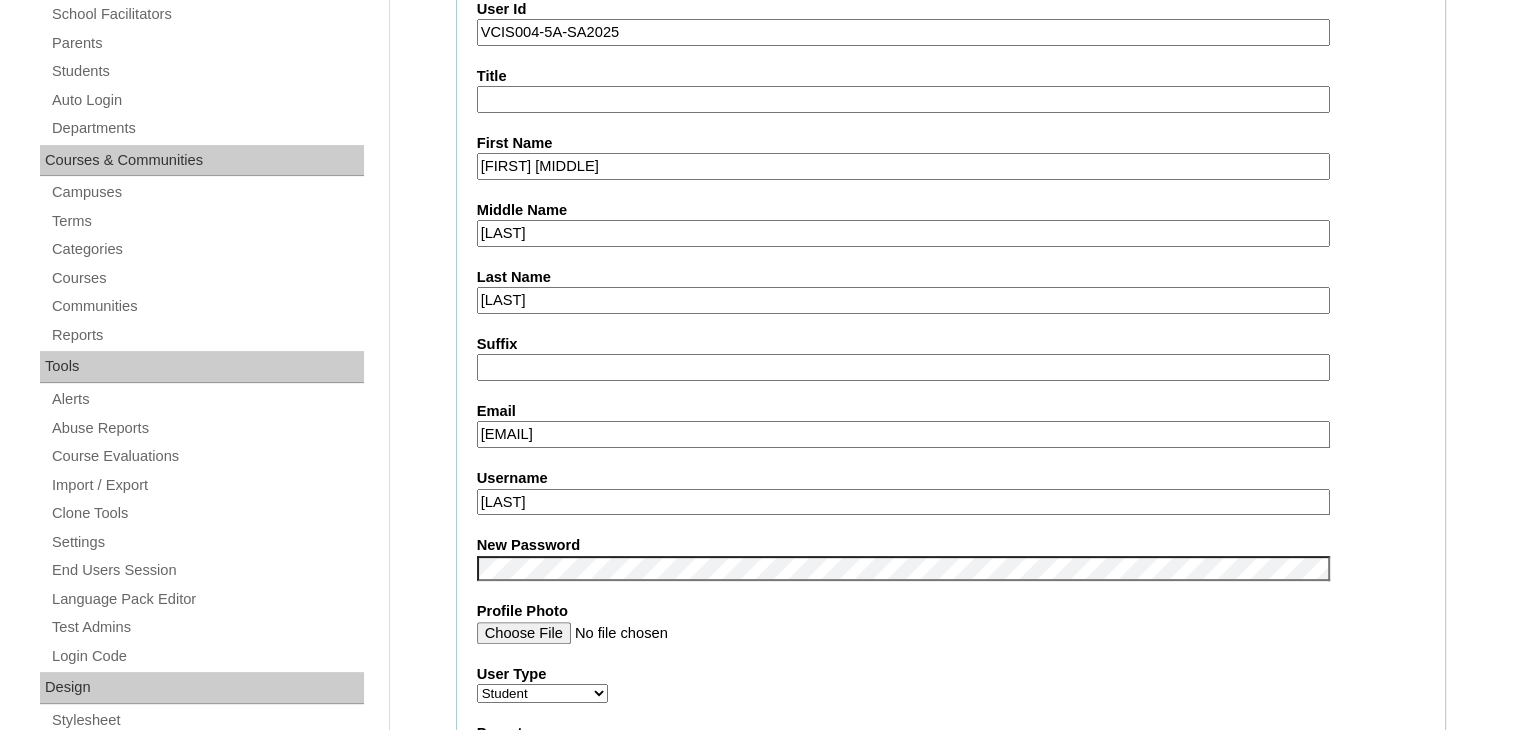 scroll, scrollTop: 372, scrollLeft: 0, axis: vertical 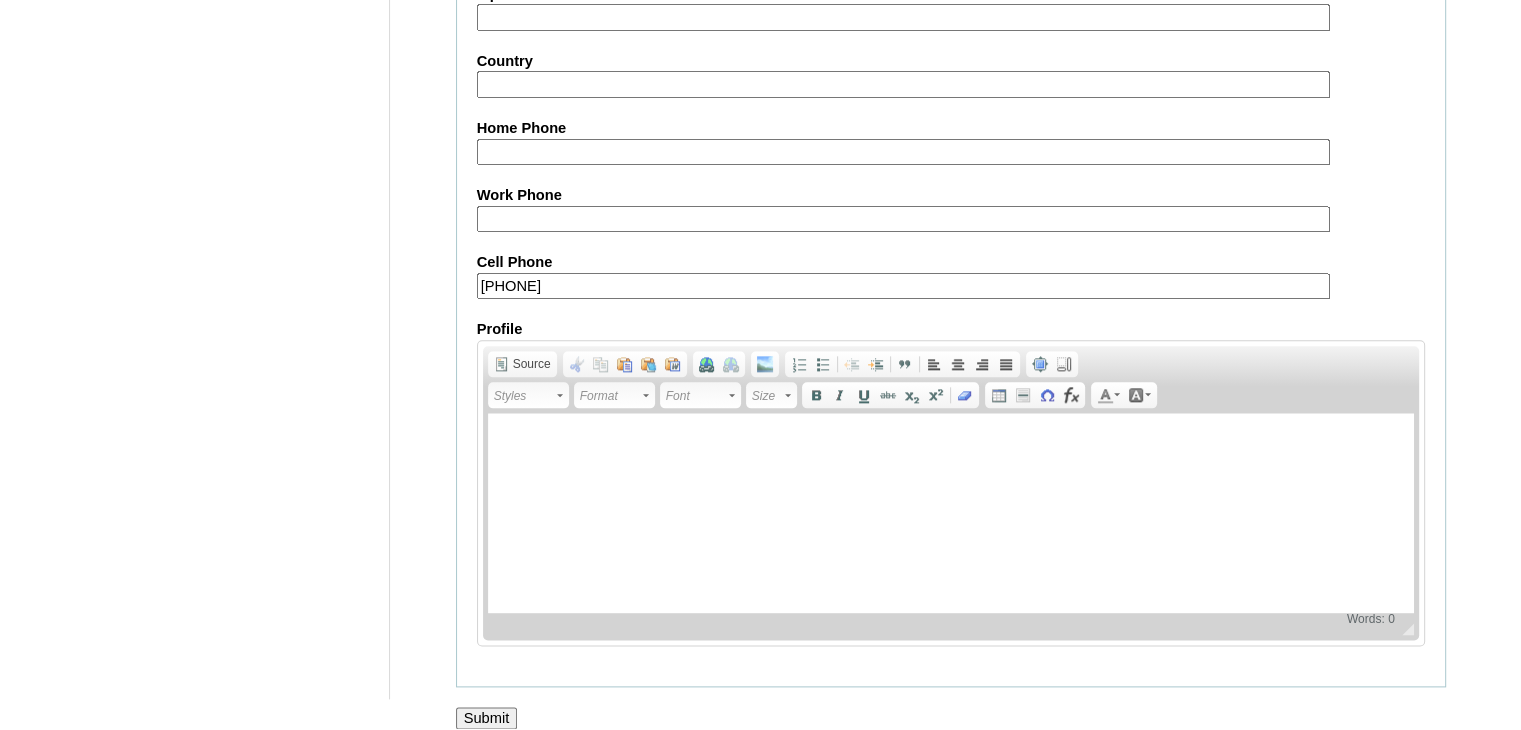 click on "Submit" at bounding box center [487, 718] 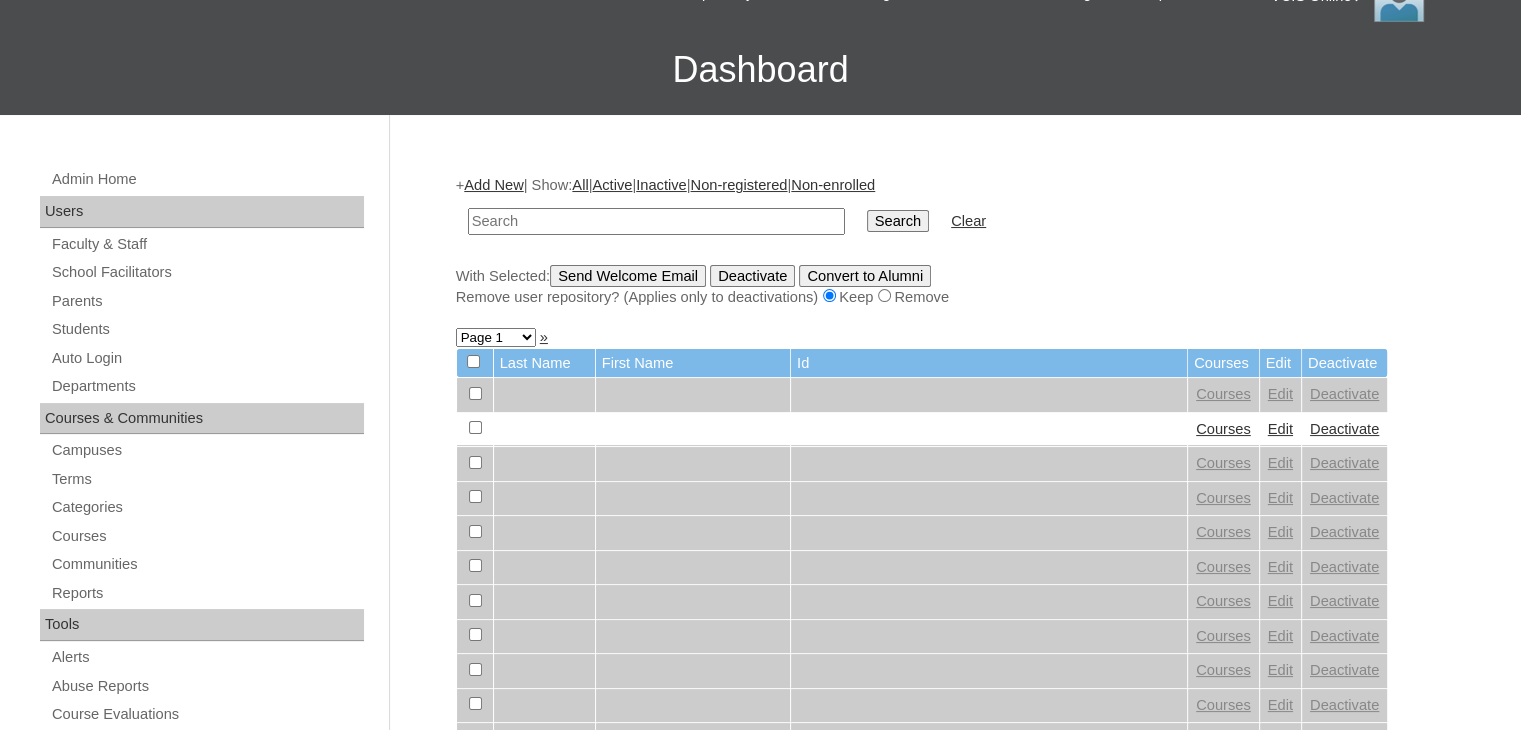 scroll, scrollTop: 116, scrollLeft: 0, axis: vertical 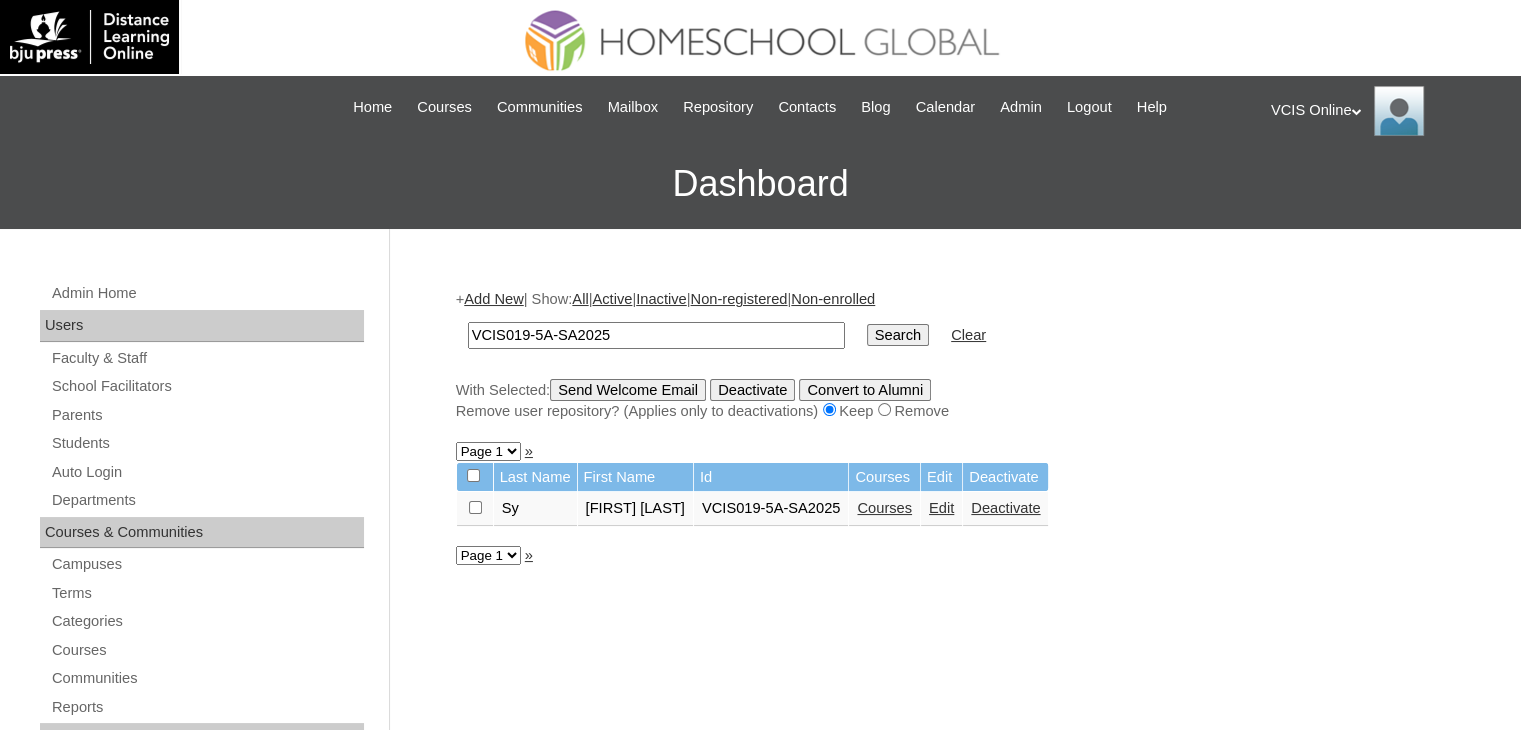 click on "+  Add New  |
Show:
All
|  Active
|  Inactive
|  Non-registered
|  Non-enrolled
VCIS019-5A-SA2025 Search Clear
With Selected:
Send Welcome Email
Deactivate
Convert to Alumni
Remove user repository? (Applies only to deactivations)		  Keep
Remove
Page 1   »
Last Name
First Name
Id
Courses
Edit
Deactivate
Sy
[FIRST] [LAST]
VCIS019-5A-SA2025
Courses
Edit
Deactivate
Page 1   »" at bounding box center [946, 938] 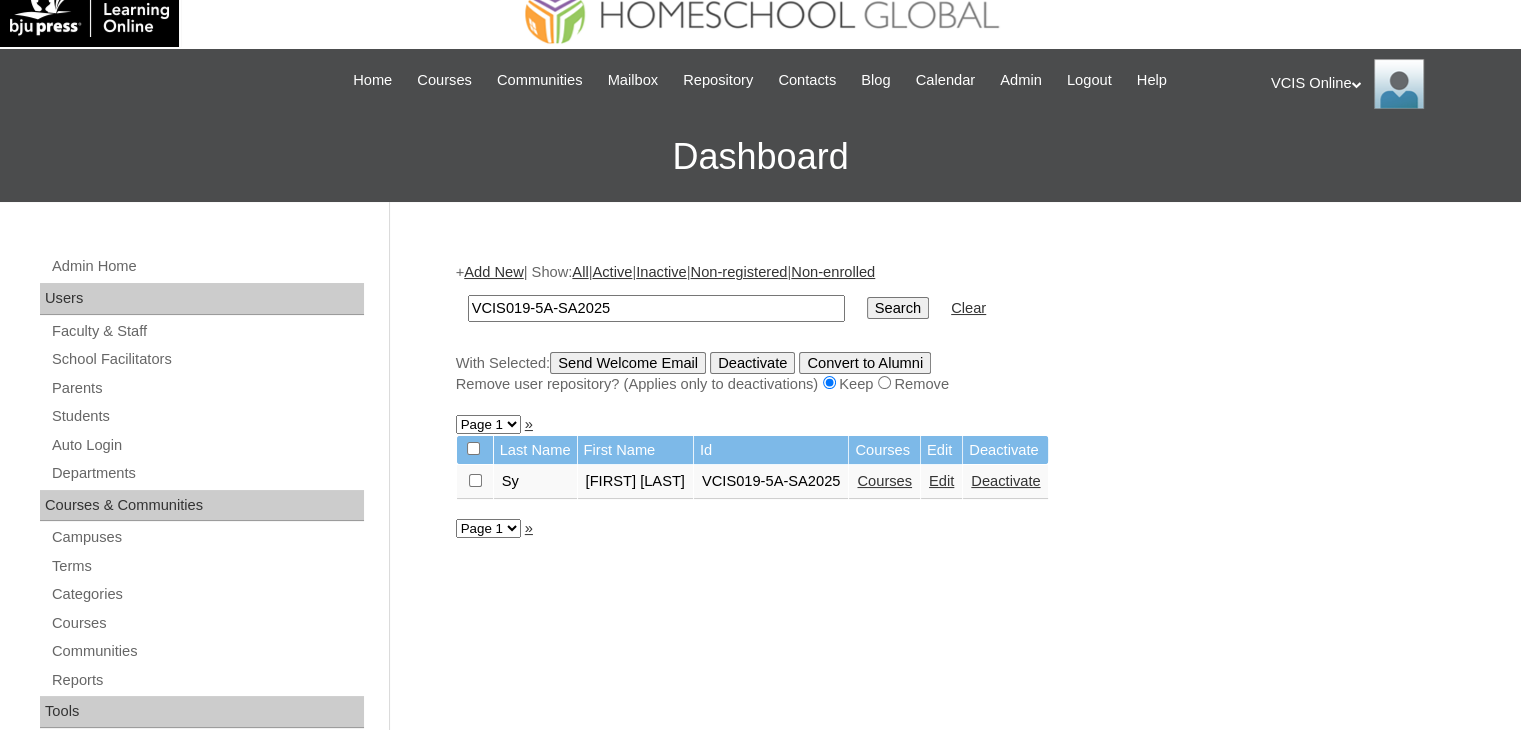 scroll, scrollTop: 0, scrollLeft: 0, axis: both 